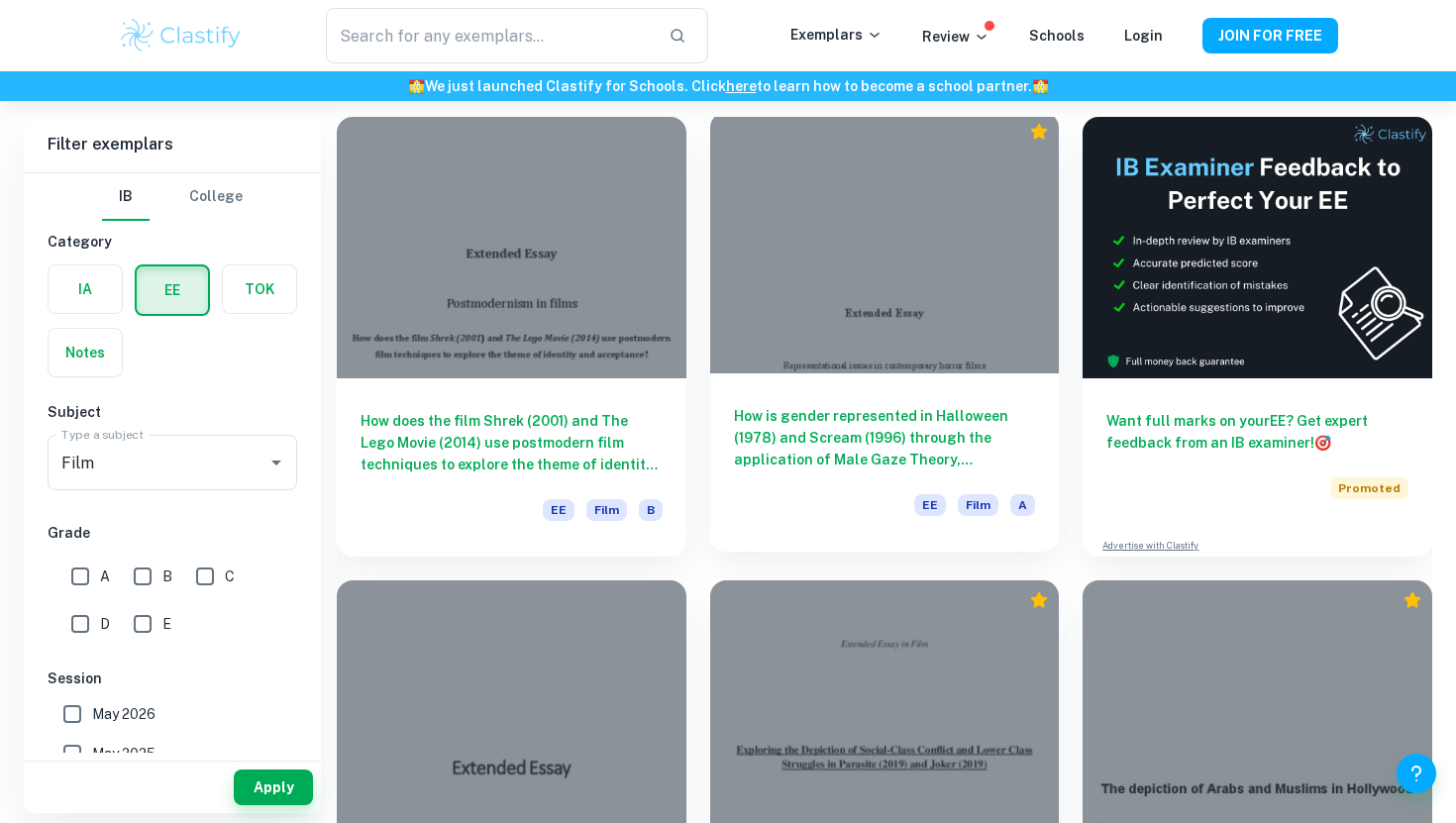 scroll, scrollTop: 140, scrollLeft: 0, axis: vertical 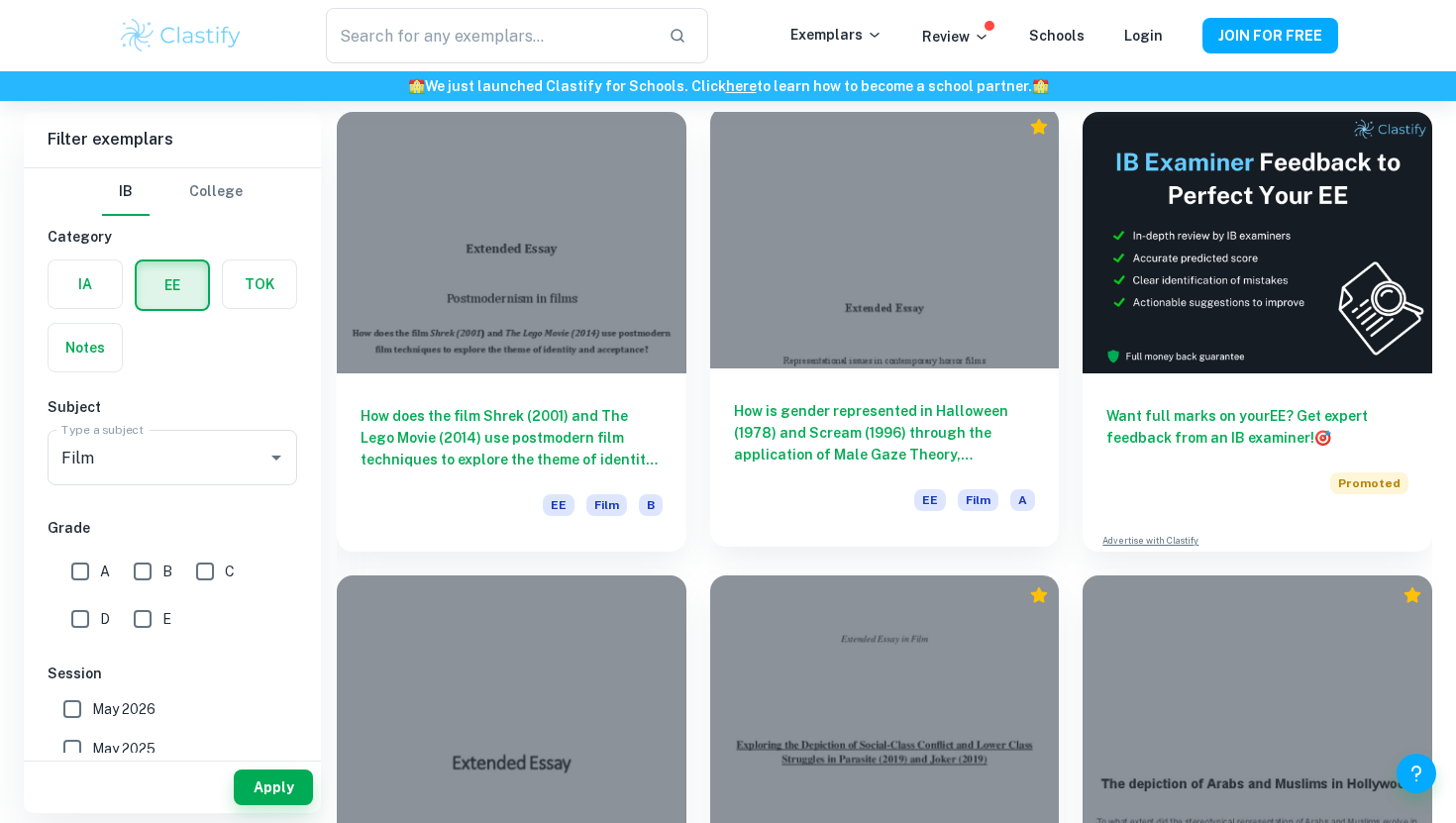 click on "EE Film A" at bounding box center (884, 506) 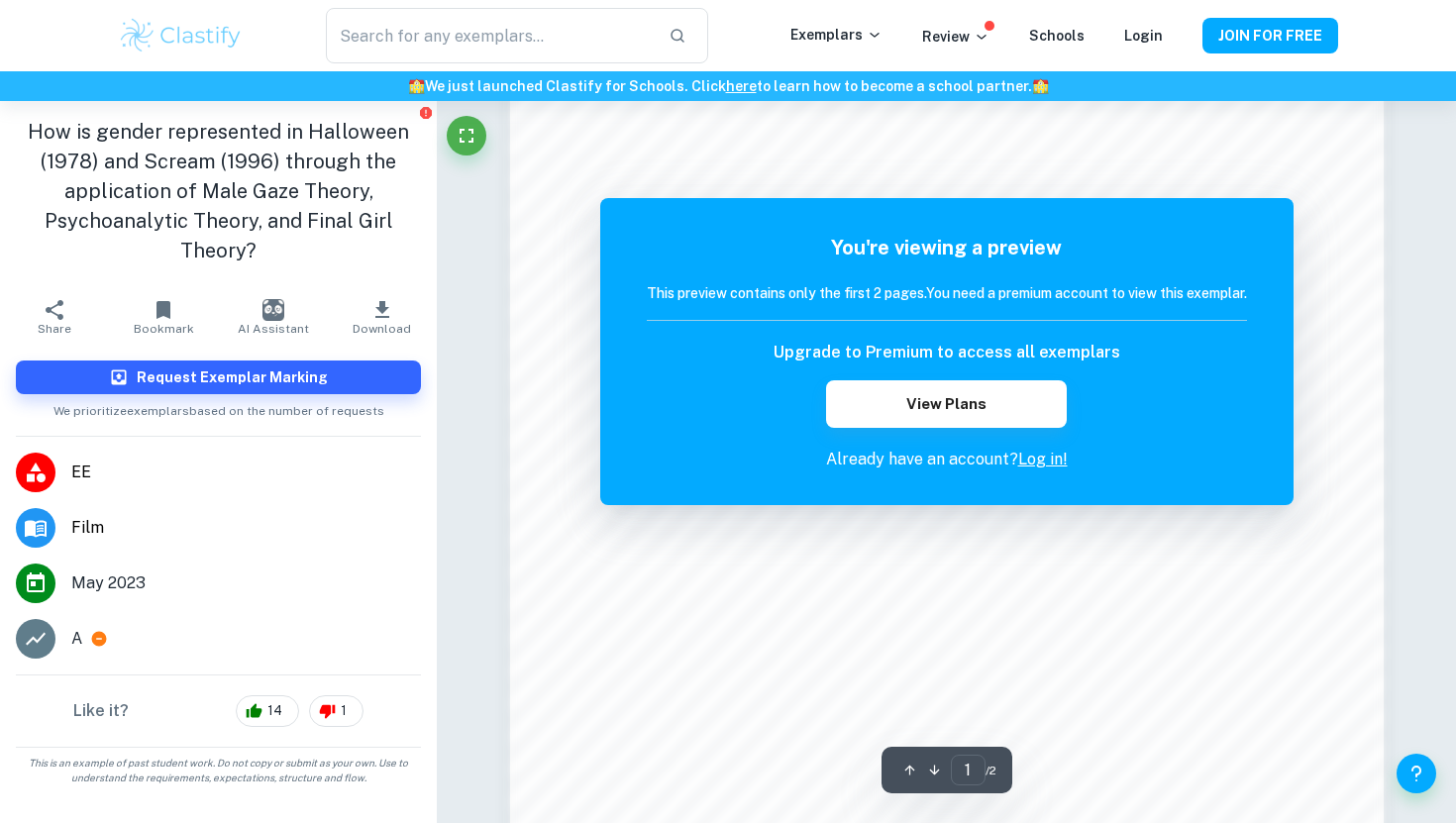 scroll, scrollTop: 1912, scrollLeft: 0, axis: vertical 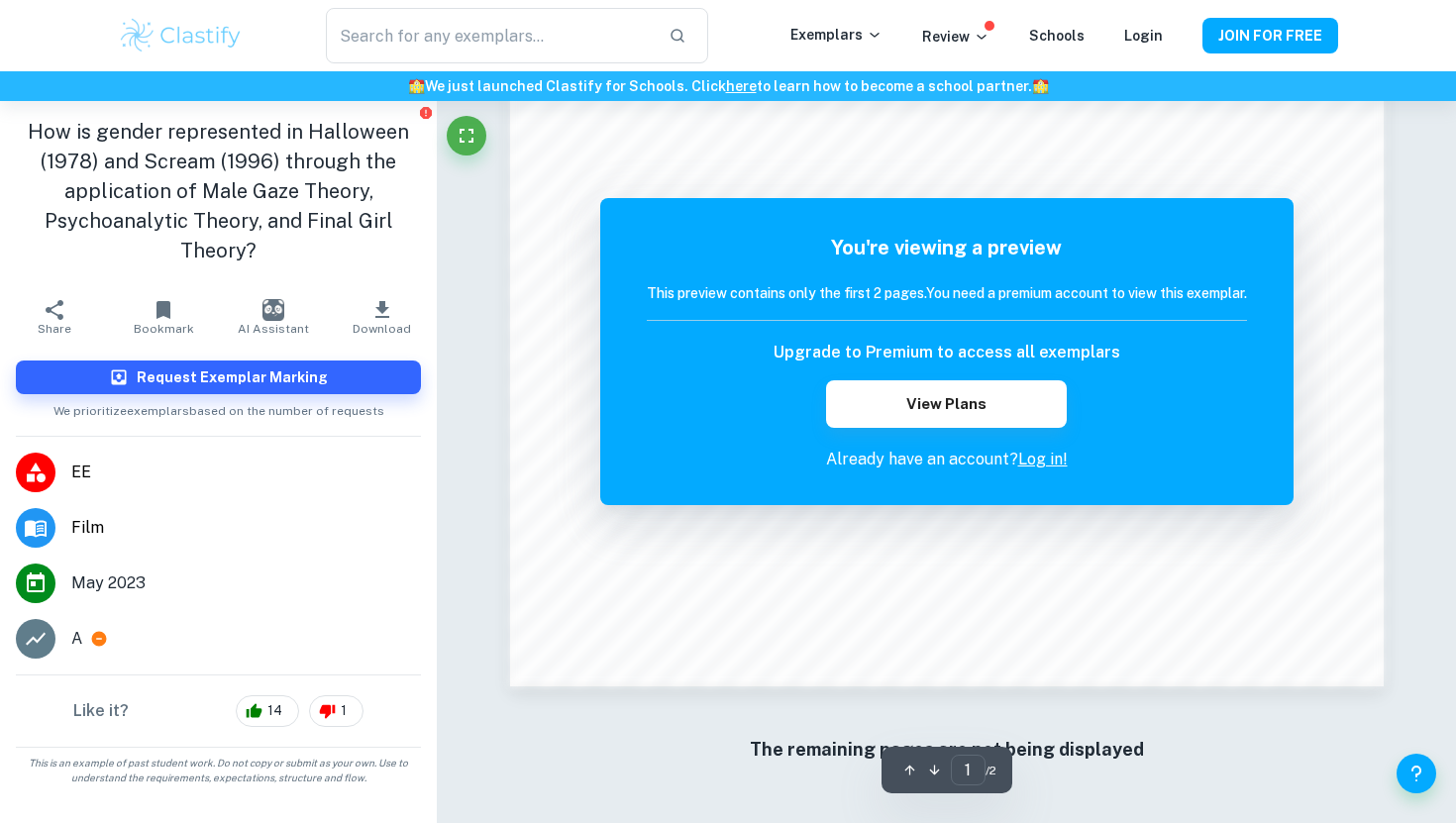 click on "Log in!" at bounding box center (1043, 459) 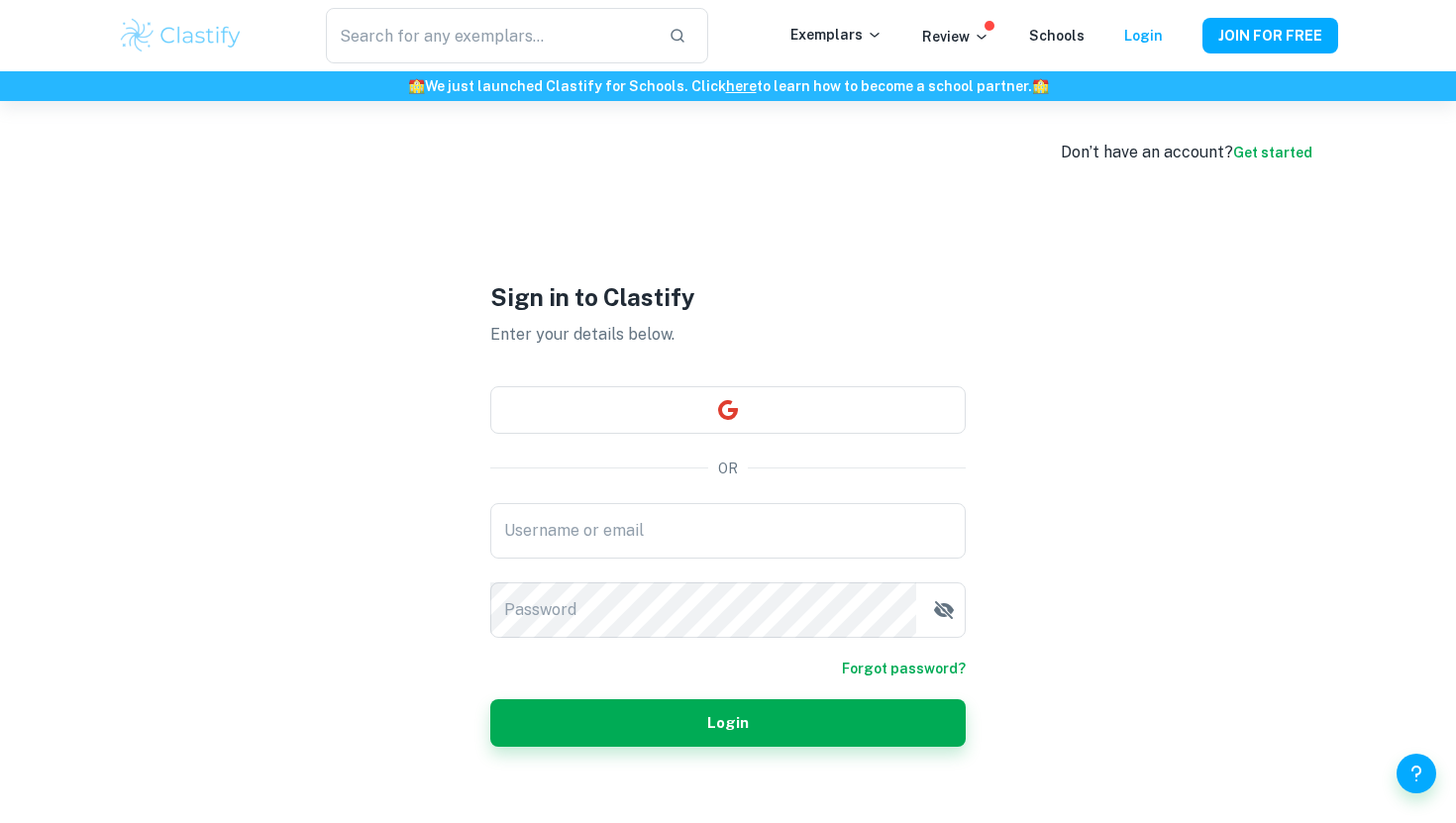 scroll, scrollTop: 101, scrollLeft: 0, axis: vertical 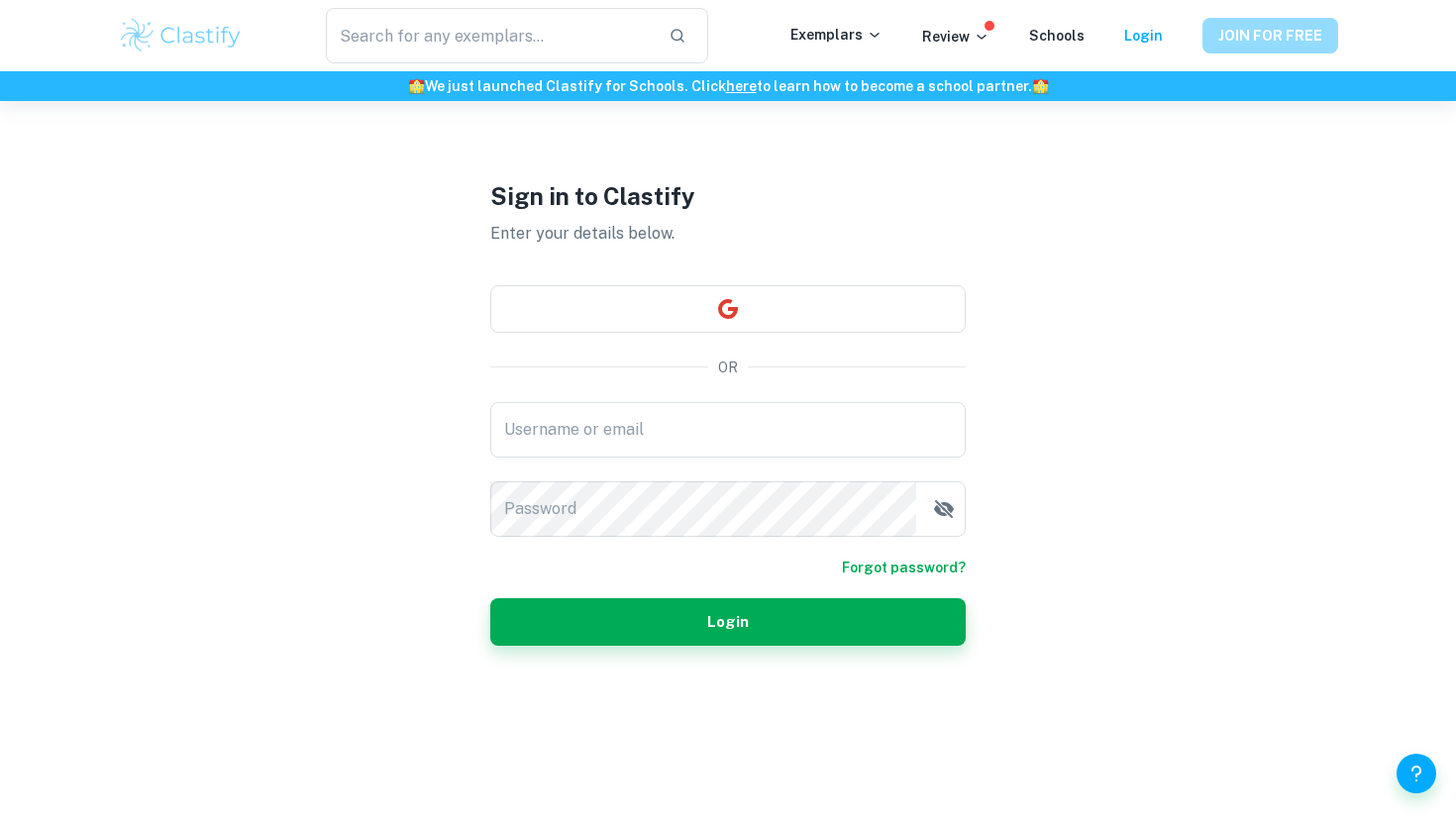 click on "JOIN FOR FREE" at bounding box center [1270, 36] 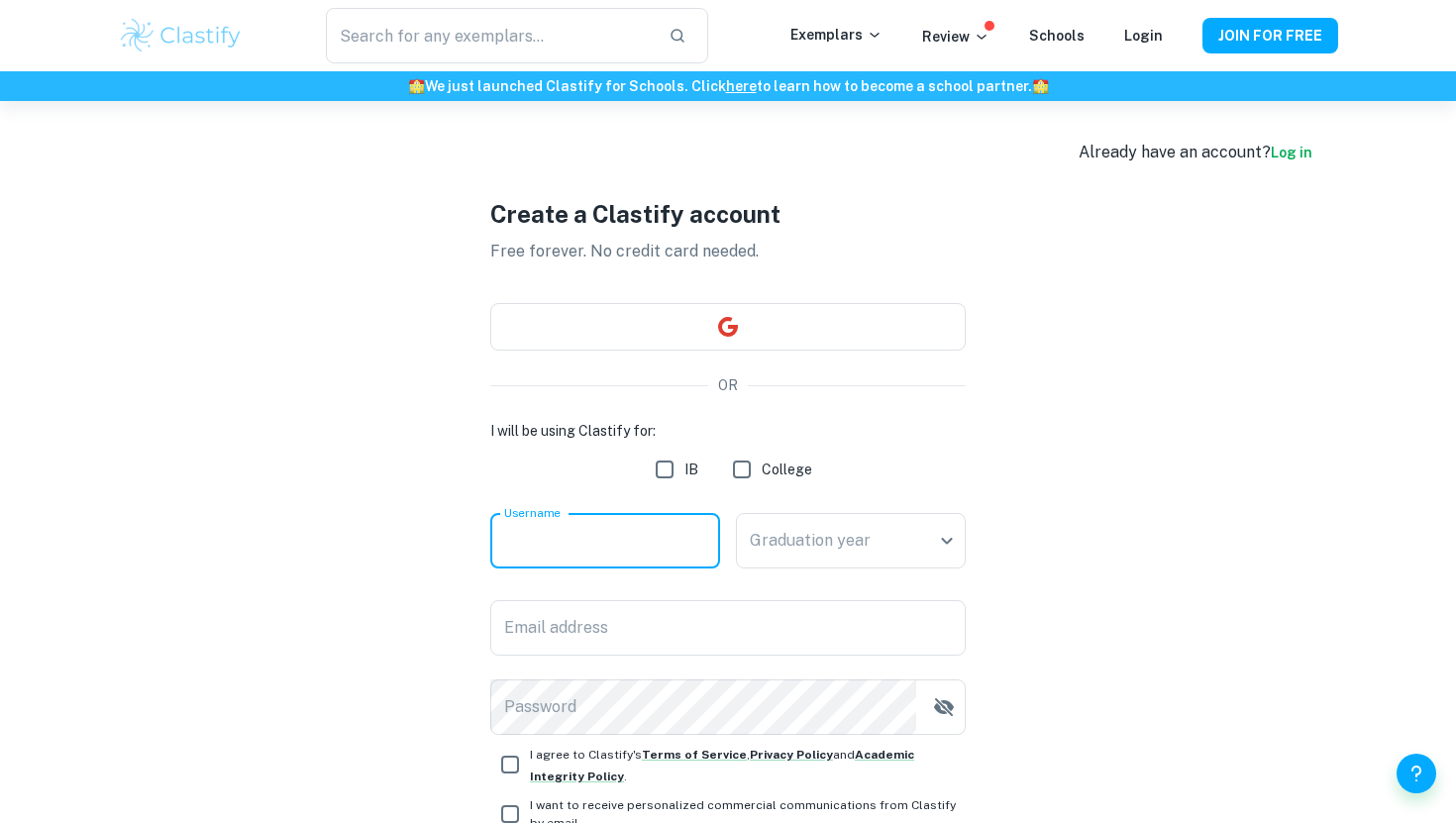 click on "Username" at bounding box center [605, 541] 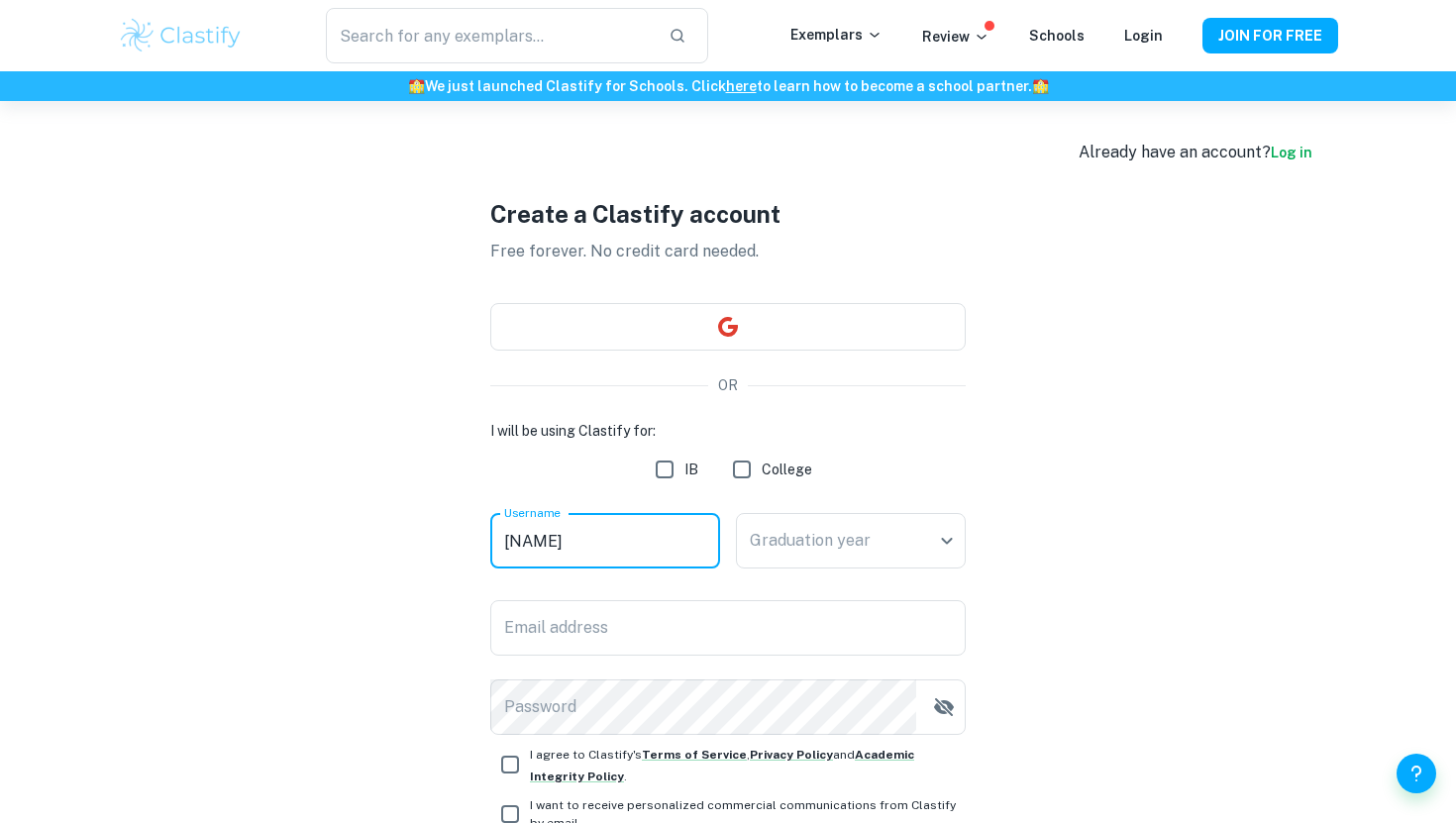type on "[NAME]" 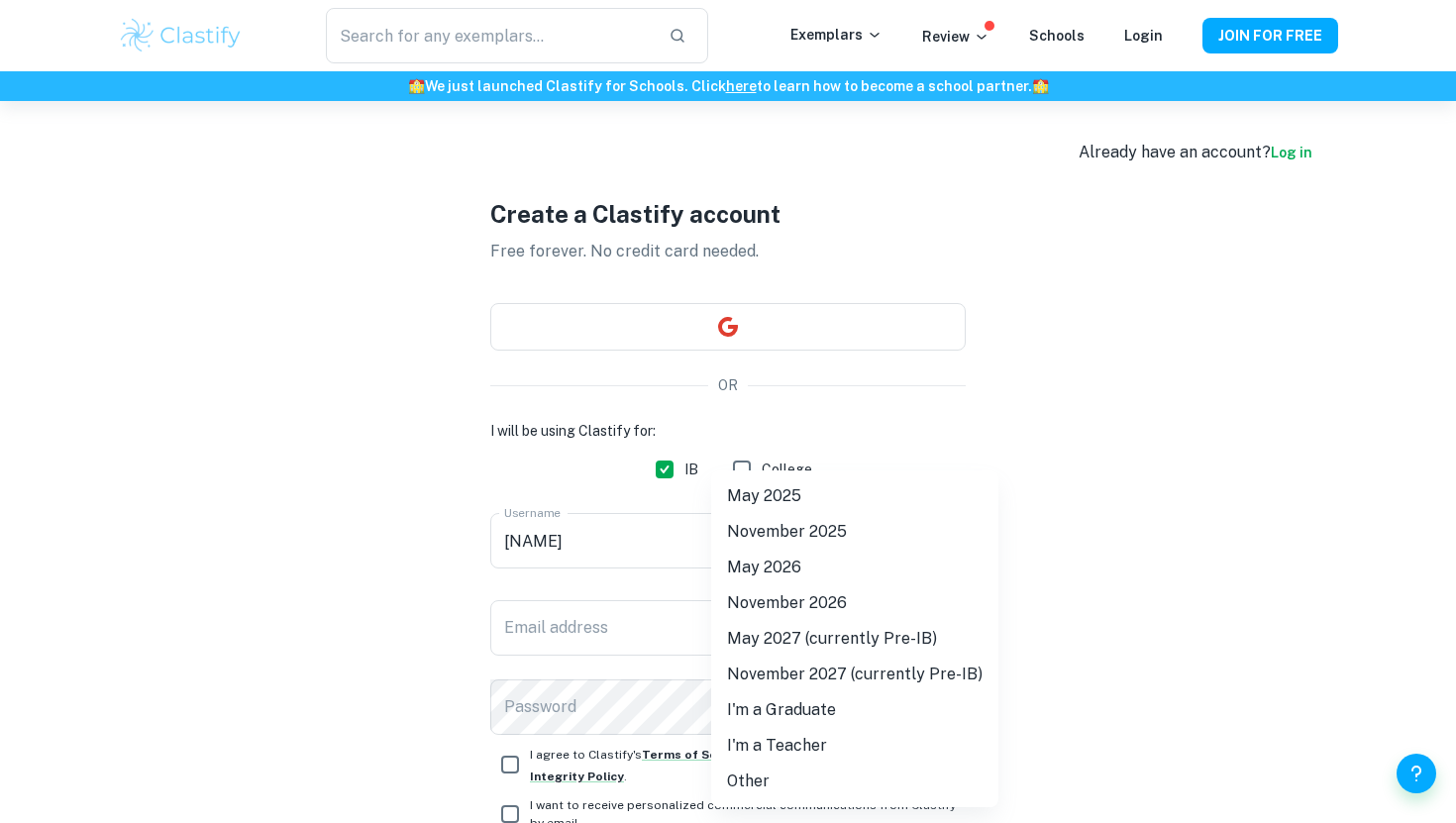 click on "We value your privacy We use cookies to enhance your browsing experience, serve personalised ads or content, and analyse our traffic. By clicking "Accept All", you consent to our use of cookies.   Cookie Policy Customise   Reject All   Accept All   Customise Consent Preferences   We use cookies to help you navigate efficiently and perform certain functions. You will find detailed information about all cookies under each consent category below. The cookies that are categorised as "Necessary" are stored on your browser as they are essential for enabling the basic functionalities of the site. ...  Show more For more information on how Google's third-party cookies operate and handle your data, see:   Google Privacy Policy Necessary Always Active Necessary cookies are required to enable the basic features of this site, such as providing secure log-in or adjusting your consent preferences. These cookies do not store any personally identifiable data. Functional Analytics Performance Advertisement Uncategorised" at bounding box center [728, 512] 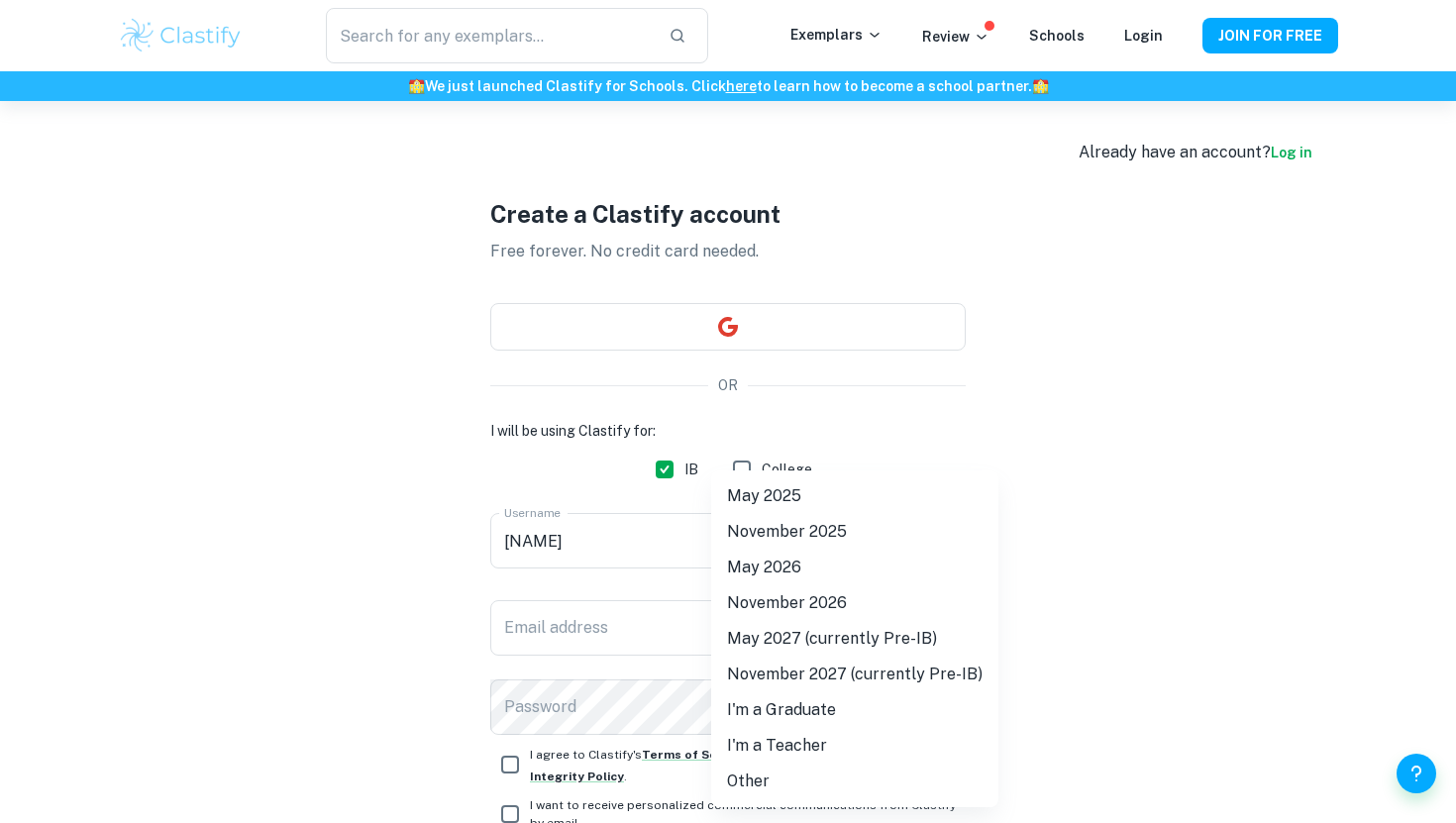 click on "May 2026" at bounding box center (855, 567) 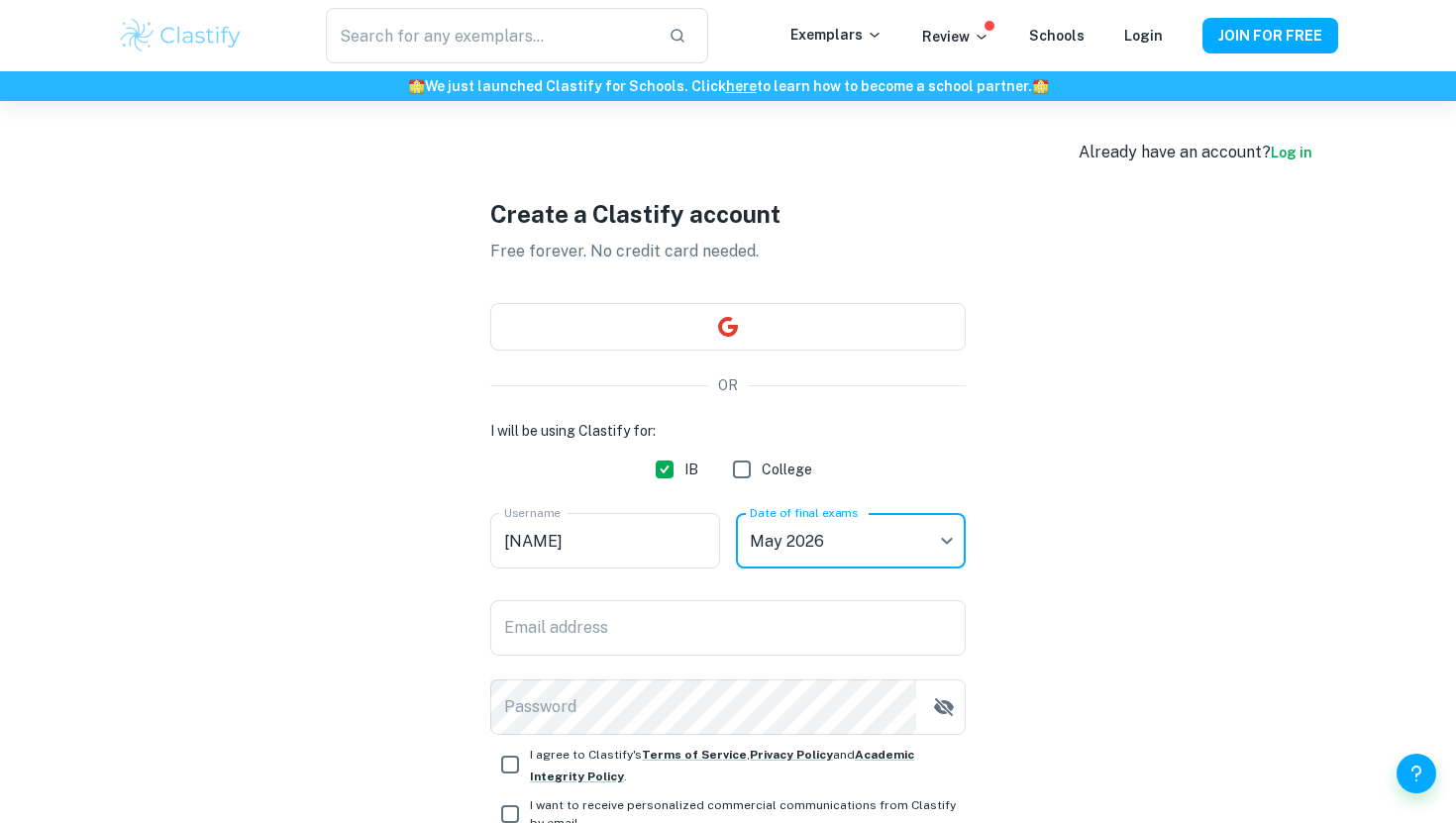 click on "Email address" at bounding box center (728, 628) 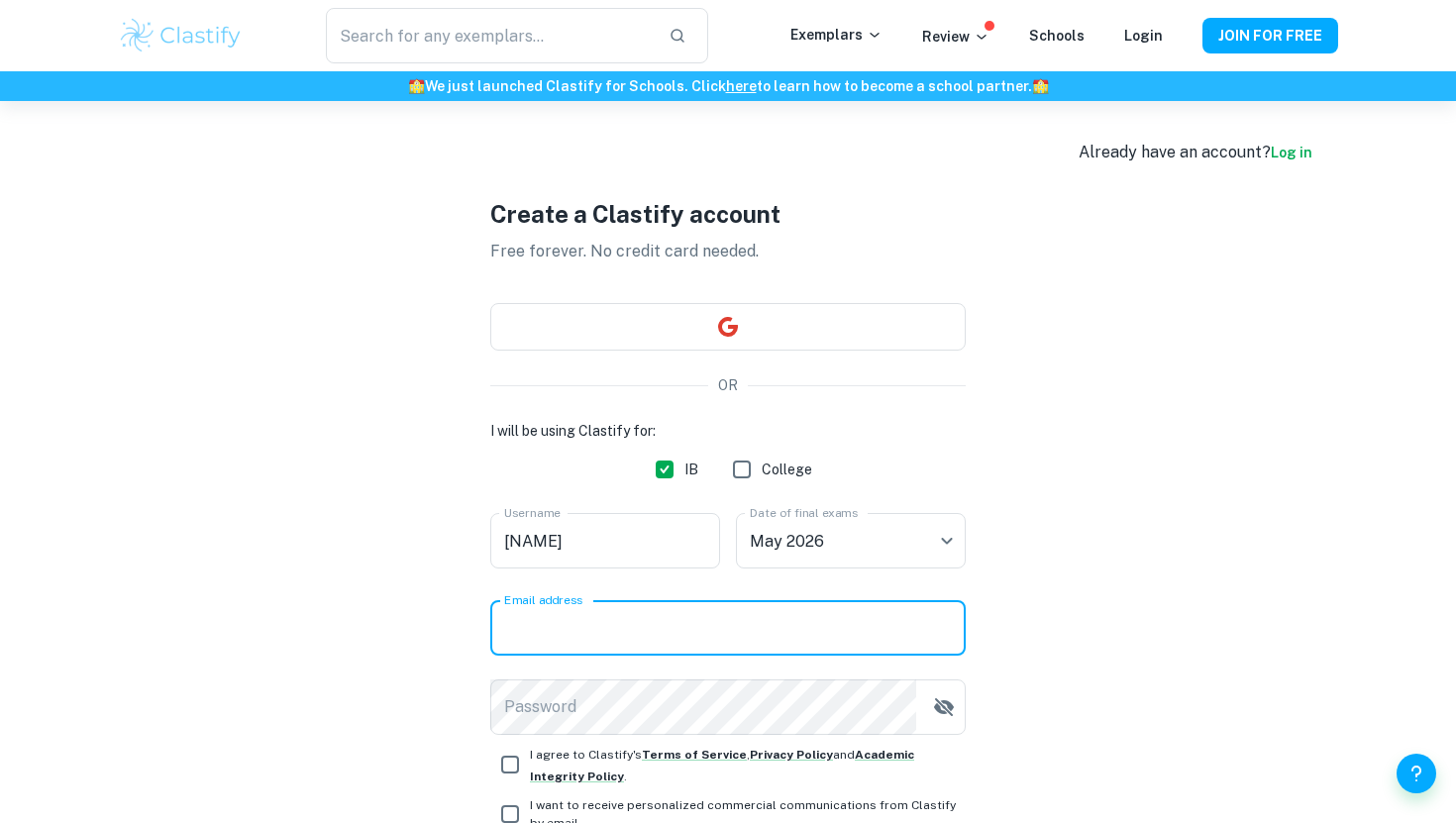 type on "[EMAIL]" 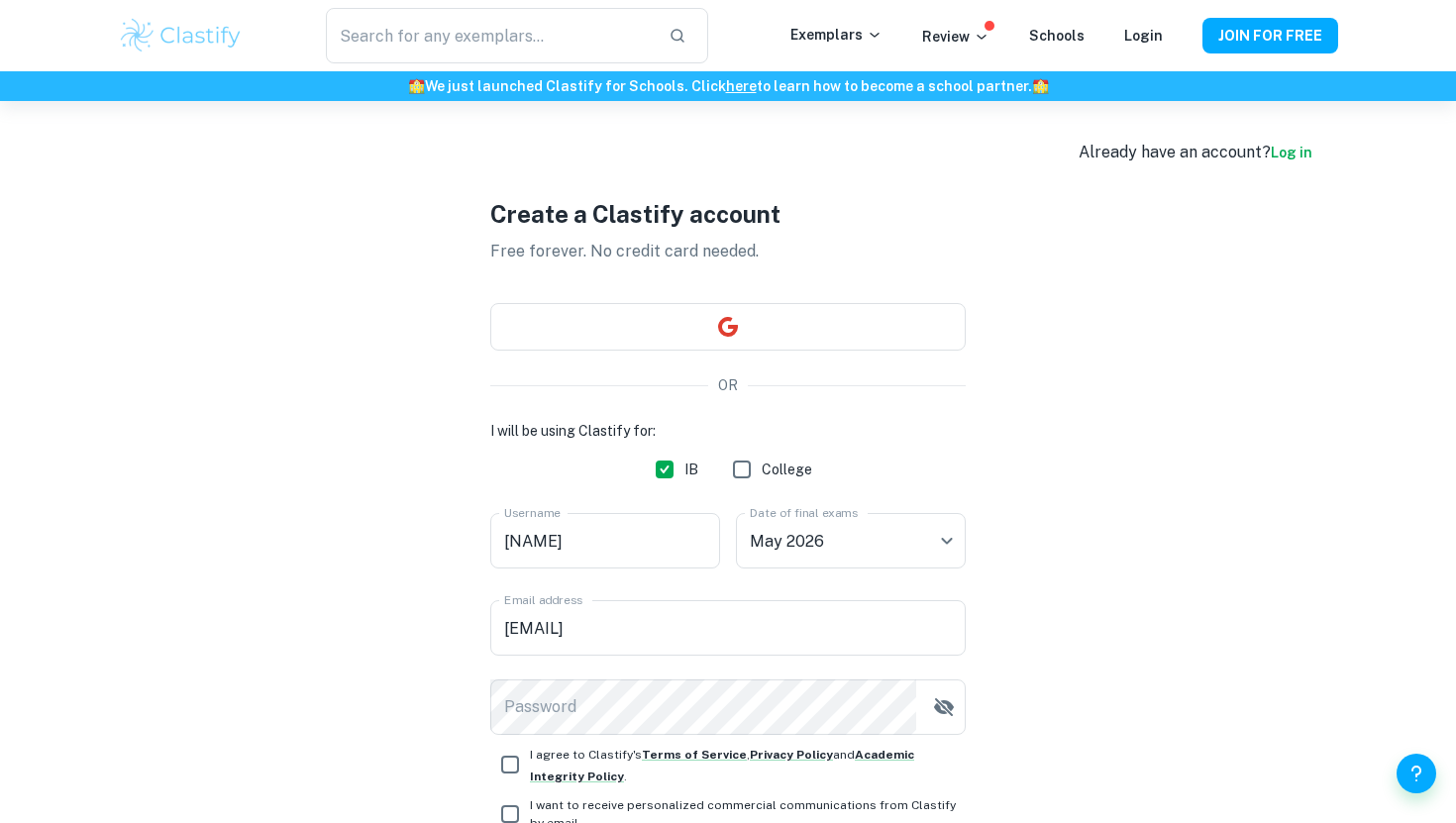 click on "Create a Clastify account Free forever. No credit card needed. OR I will be using Clastify for: IB College Username [USERNAME] Username Date of final exams May 2026 M26 Date of final exams Email address [EMAIL] Email address Password Password I agree to Clastify's  Terms of Service ,  Privacy Policy  and  Academic Integrity Policy . I want to receive personalized commercial communications from Clastify by email. Register" at bounding box center [728, 543] 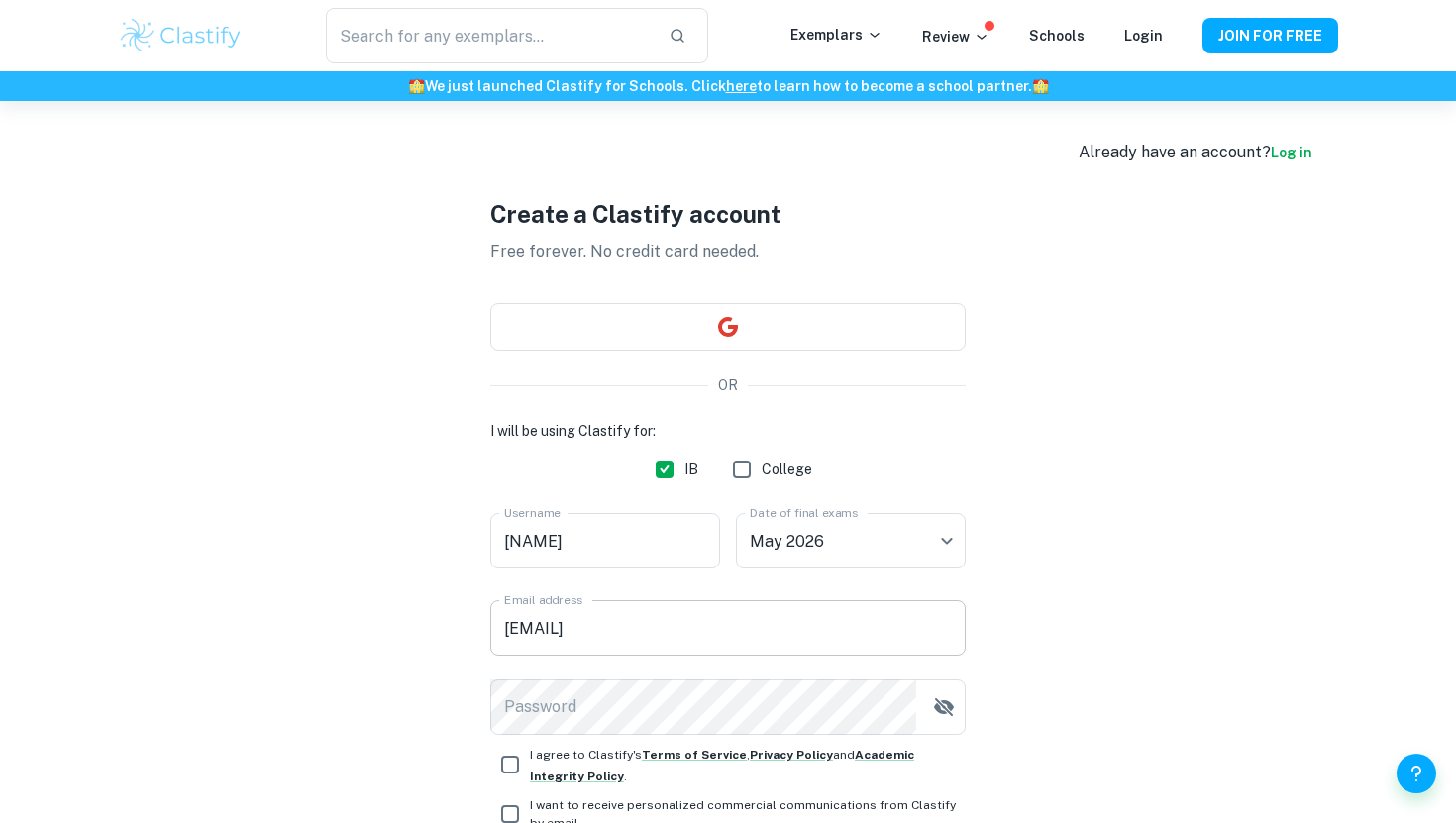 click on "[EMAIL]" at bounding box center [728, 628] 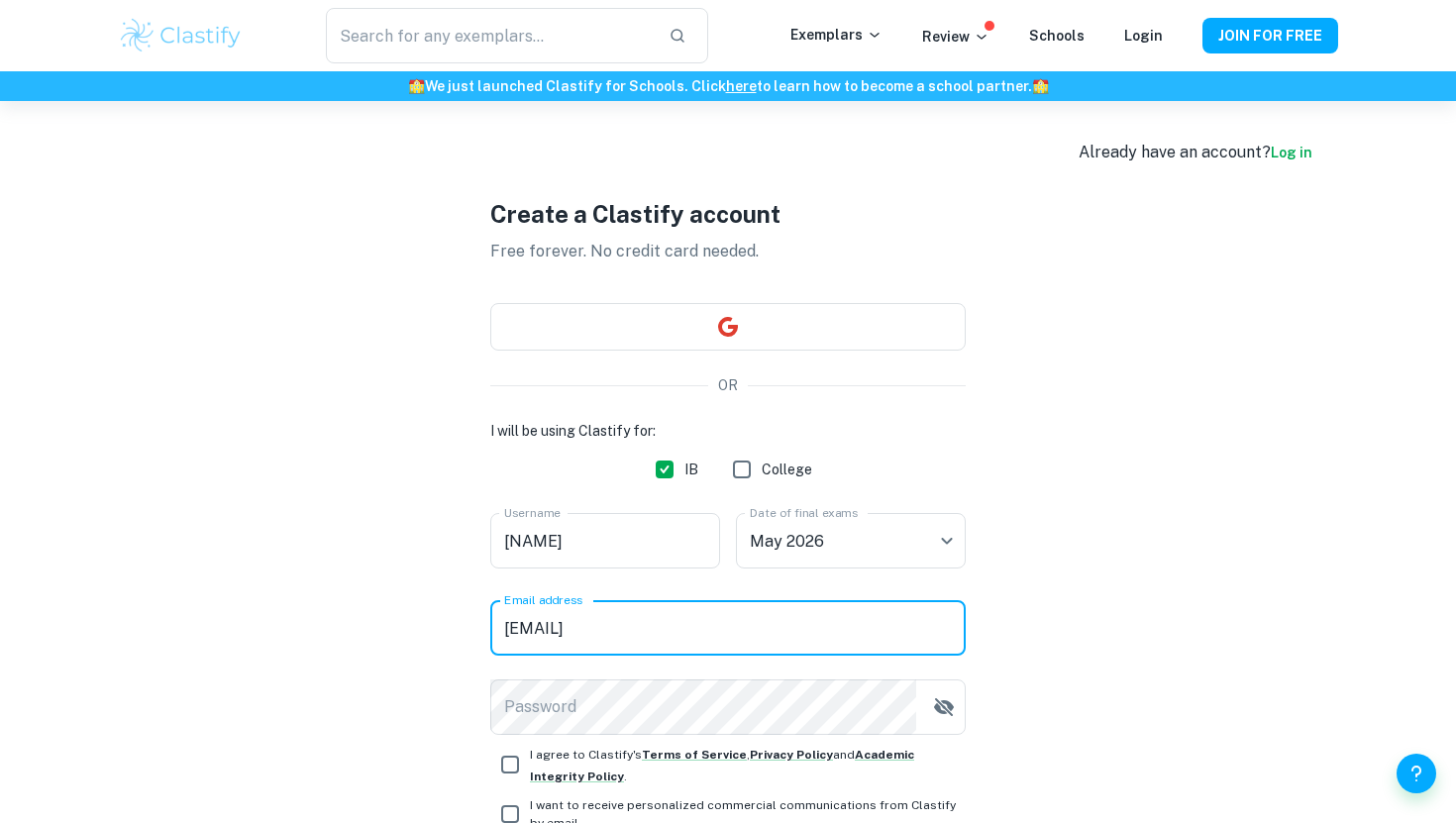 drag, startPoint x: 807, startPoint y: 626, endPoint x: 260, endPoint y: 631, distance: 547.02285 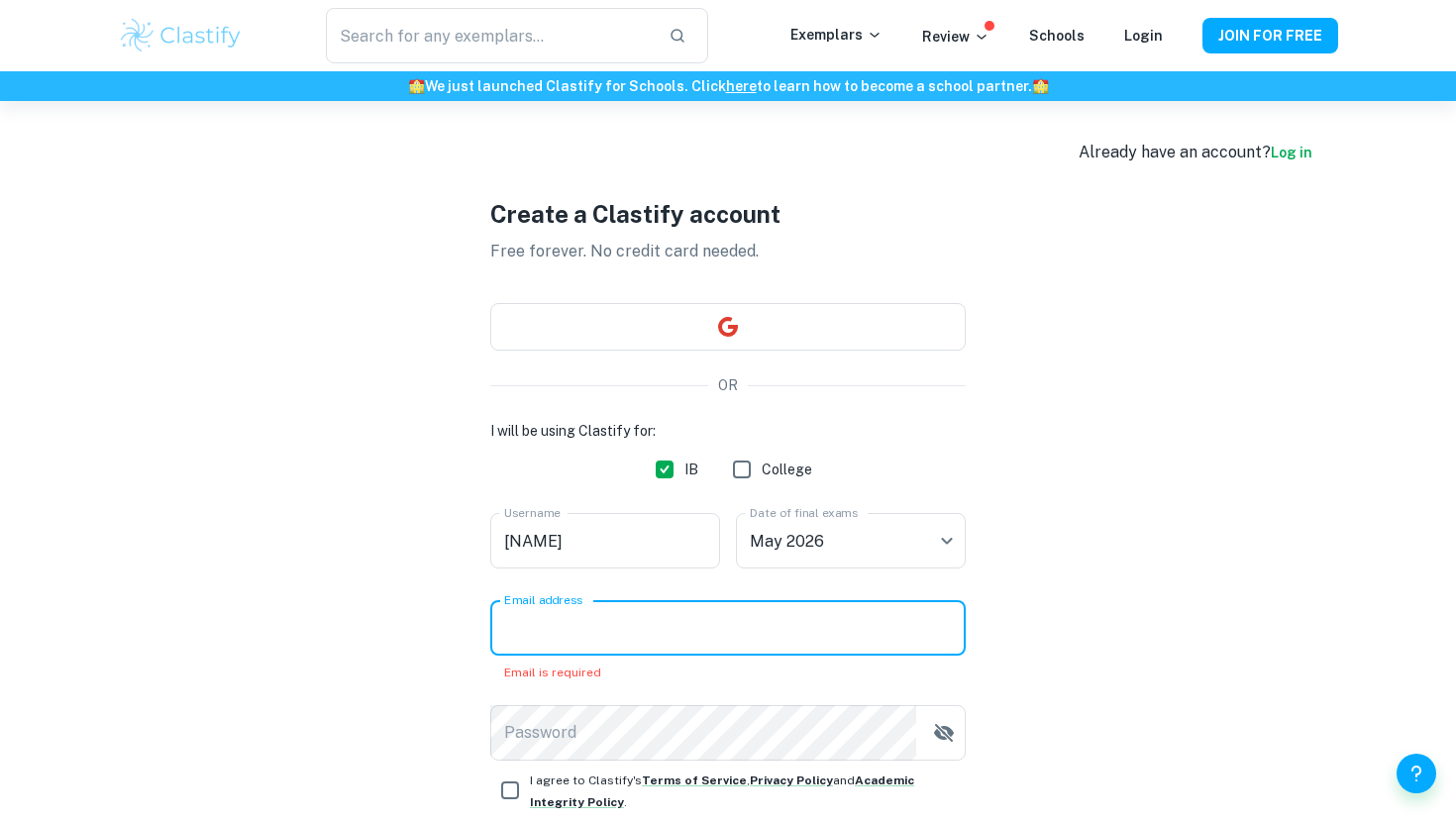 click on "Email address" at bounding box center (728, 628) 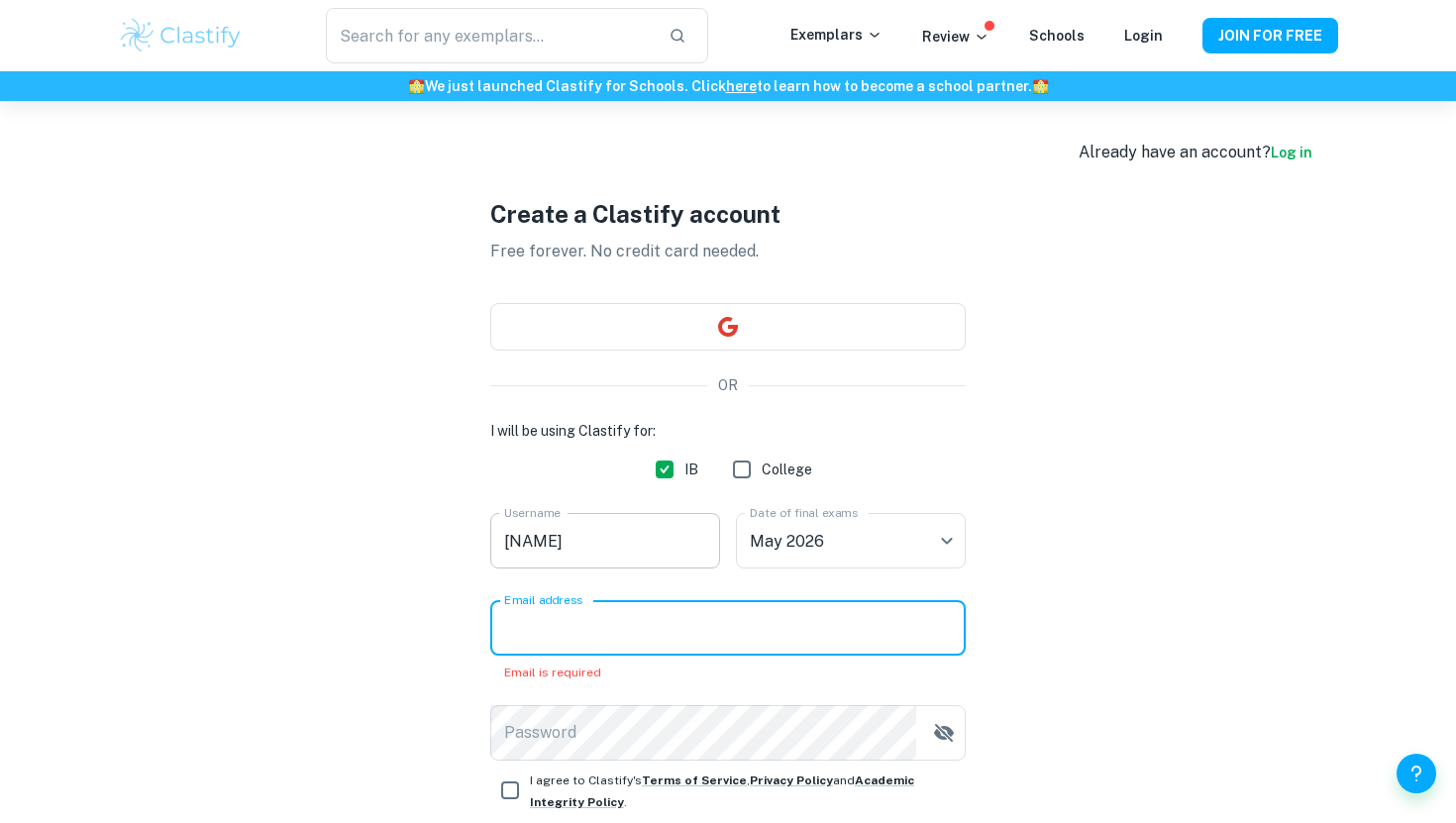 type on "[EMAIL]" 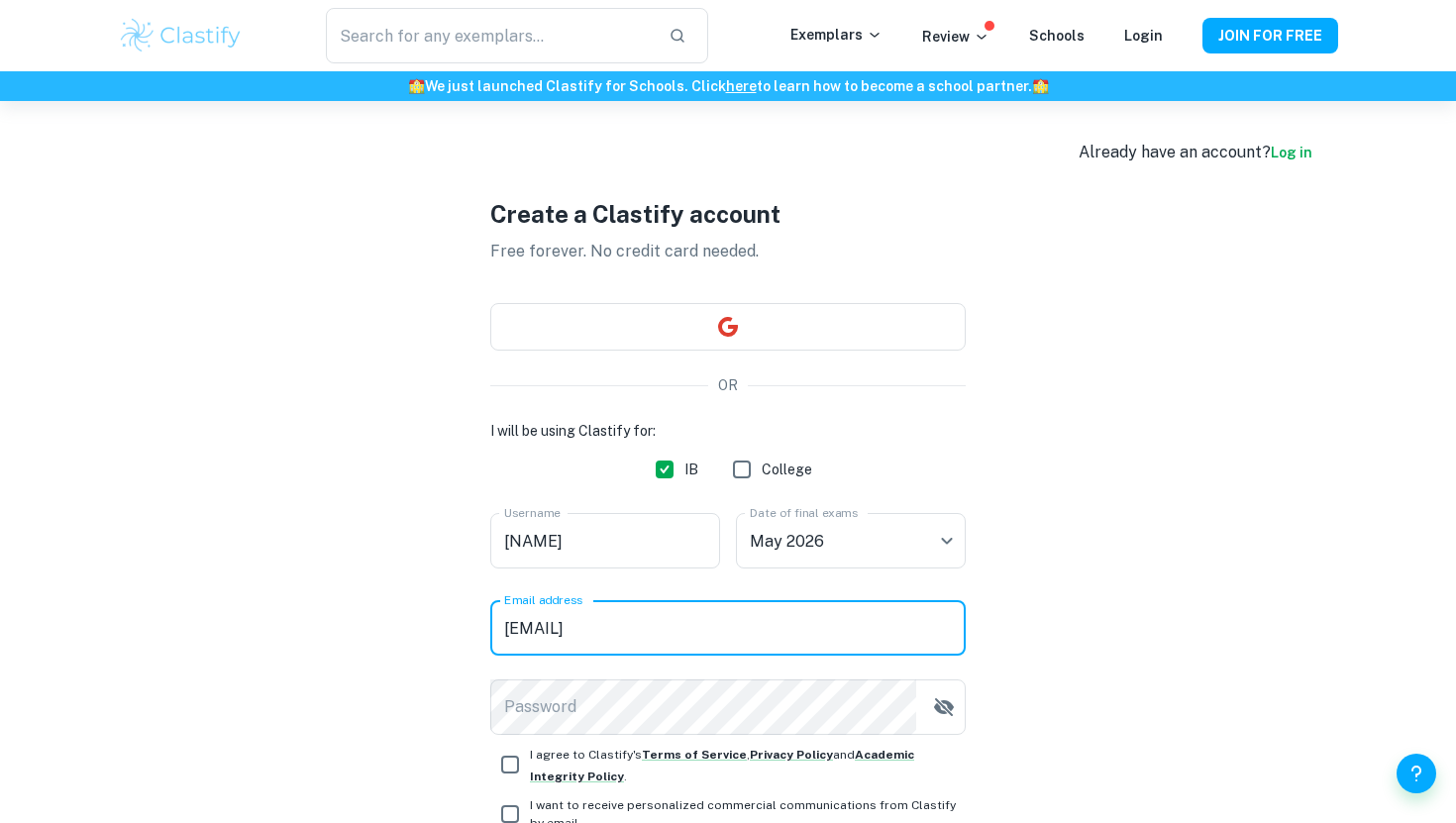 scroll, scrollTop: 161, scrollLeft: 0, axis: vertical 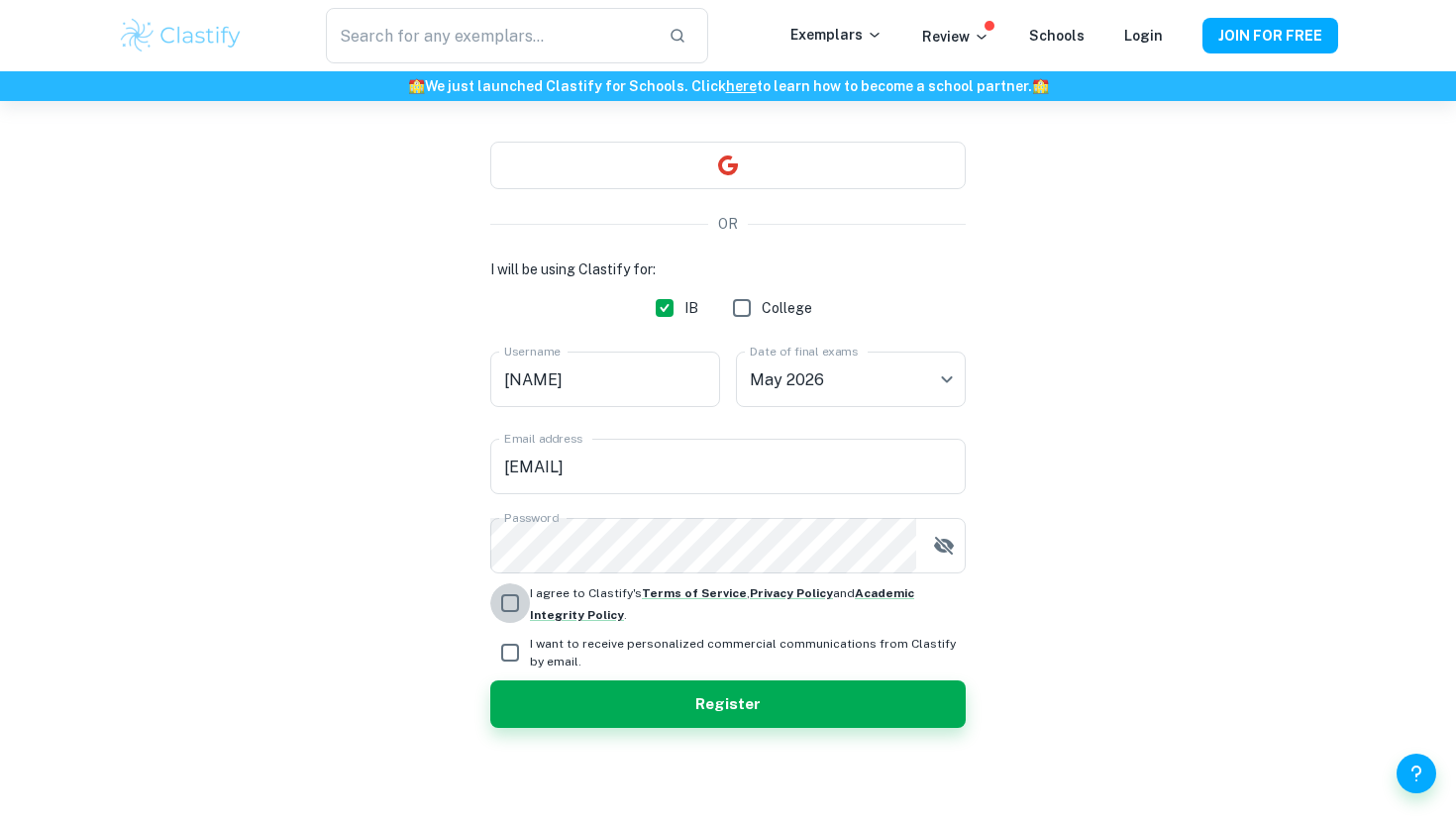 click on "I agree to Clastify's  Terms of Service ,  Privacy Policy  and  Academic Integrity Policy ." at bounding box center [510, 603] 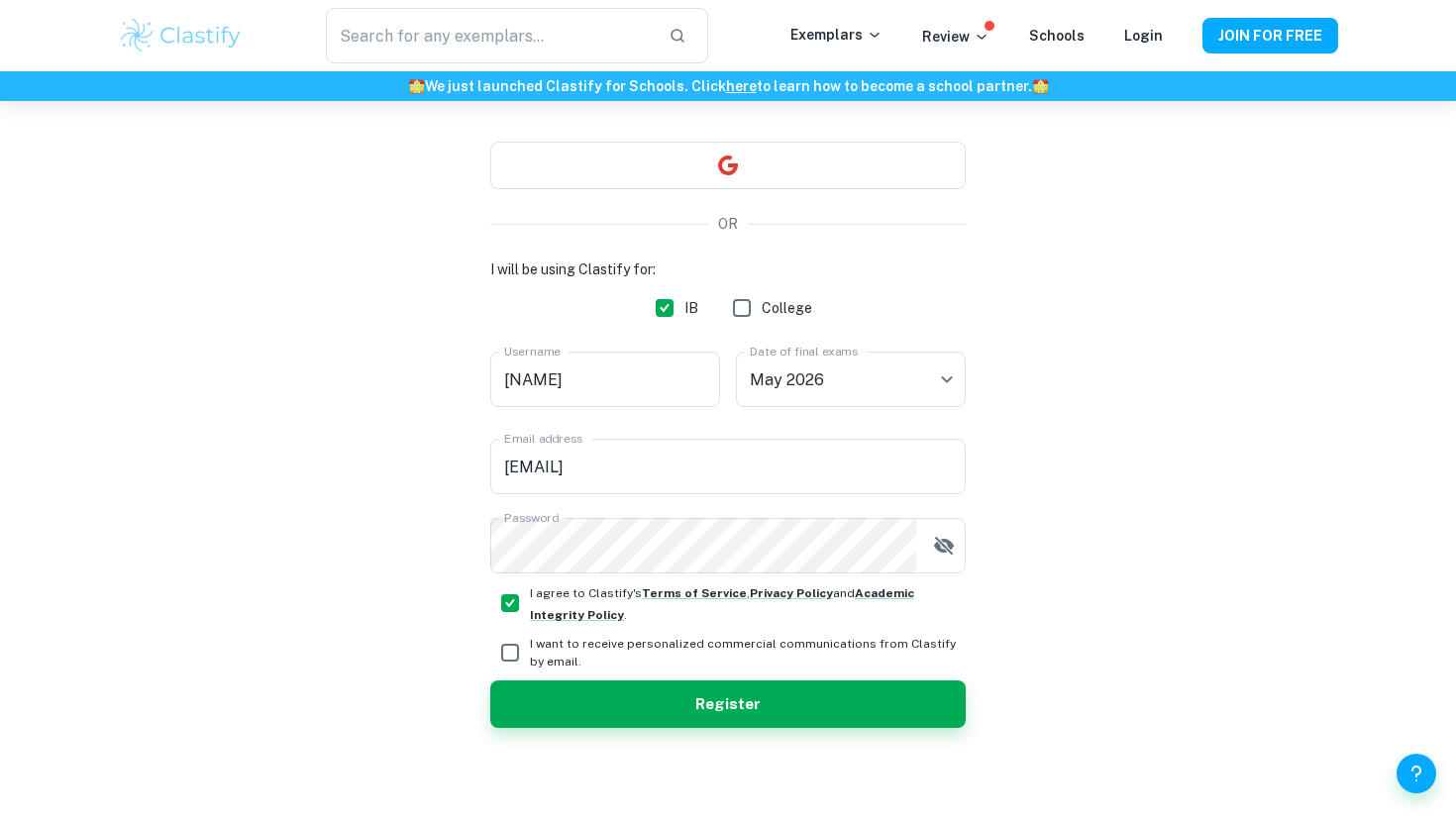 click on "Register" at bounding box center [728, 704] 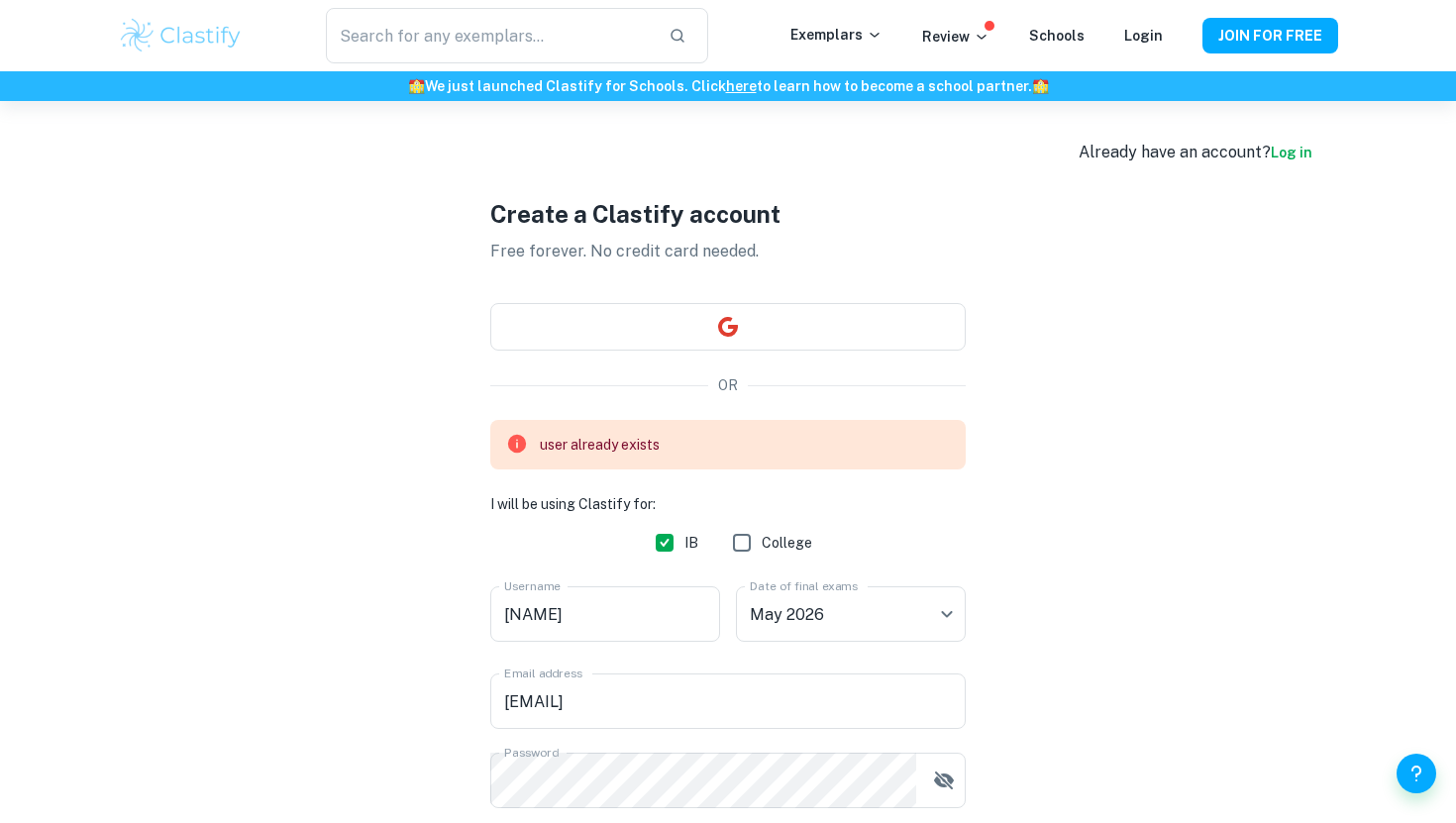 scroll, scrollTop: 235, scrollLeft: 0, axis: vertical 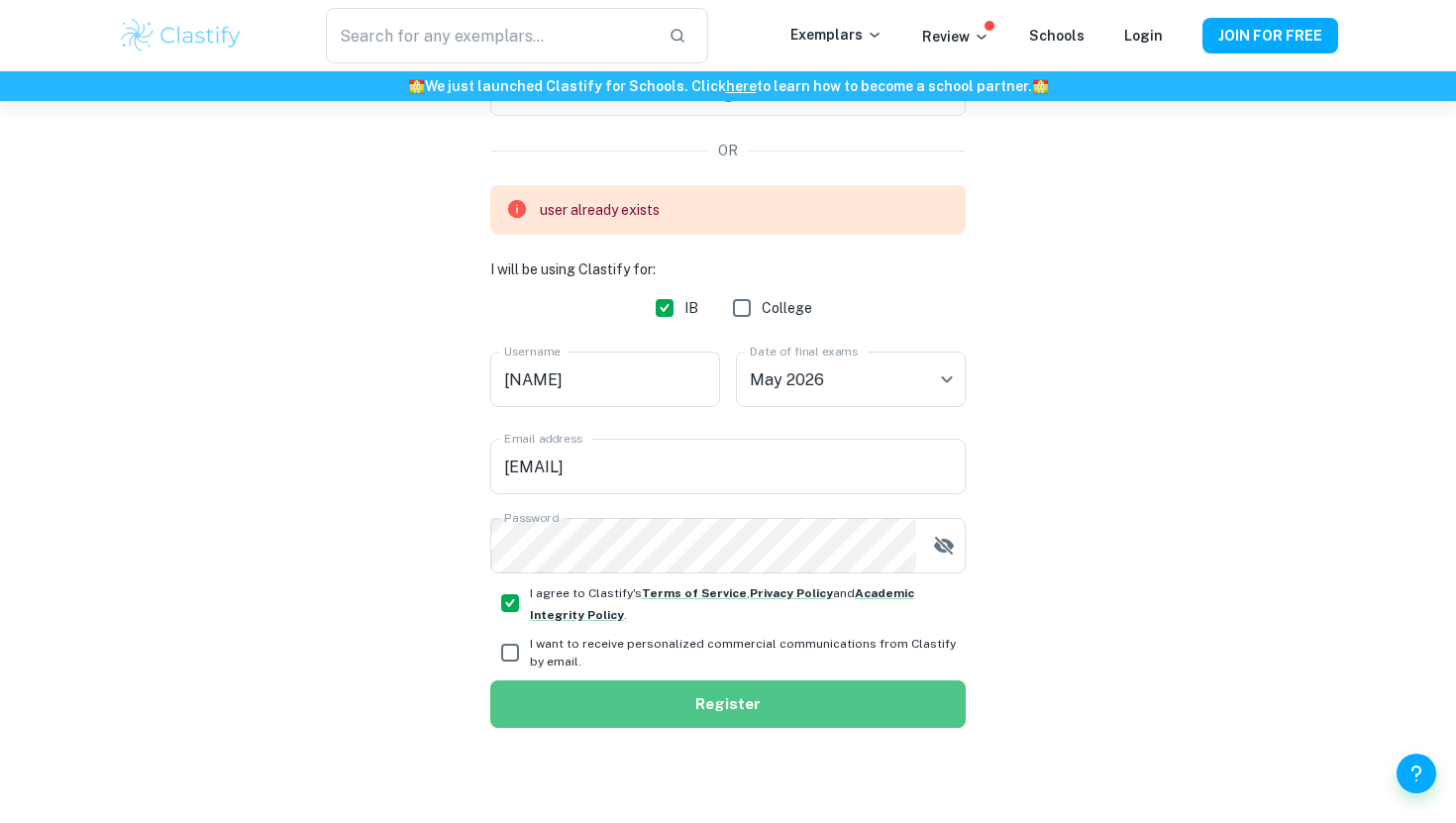 click on "Register" at bounding box center (728, 704) 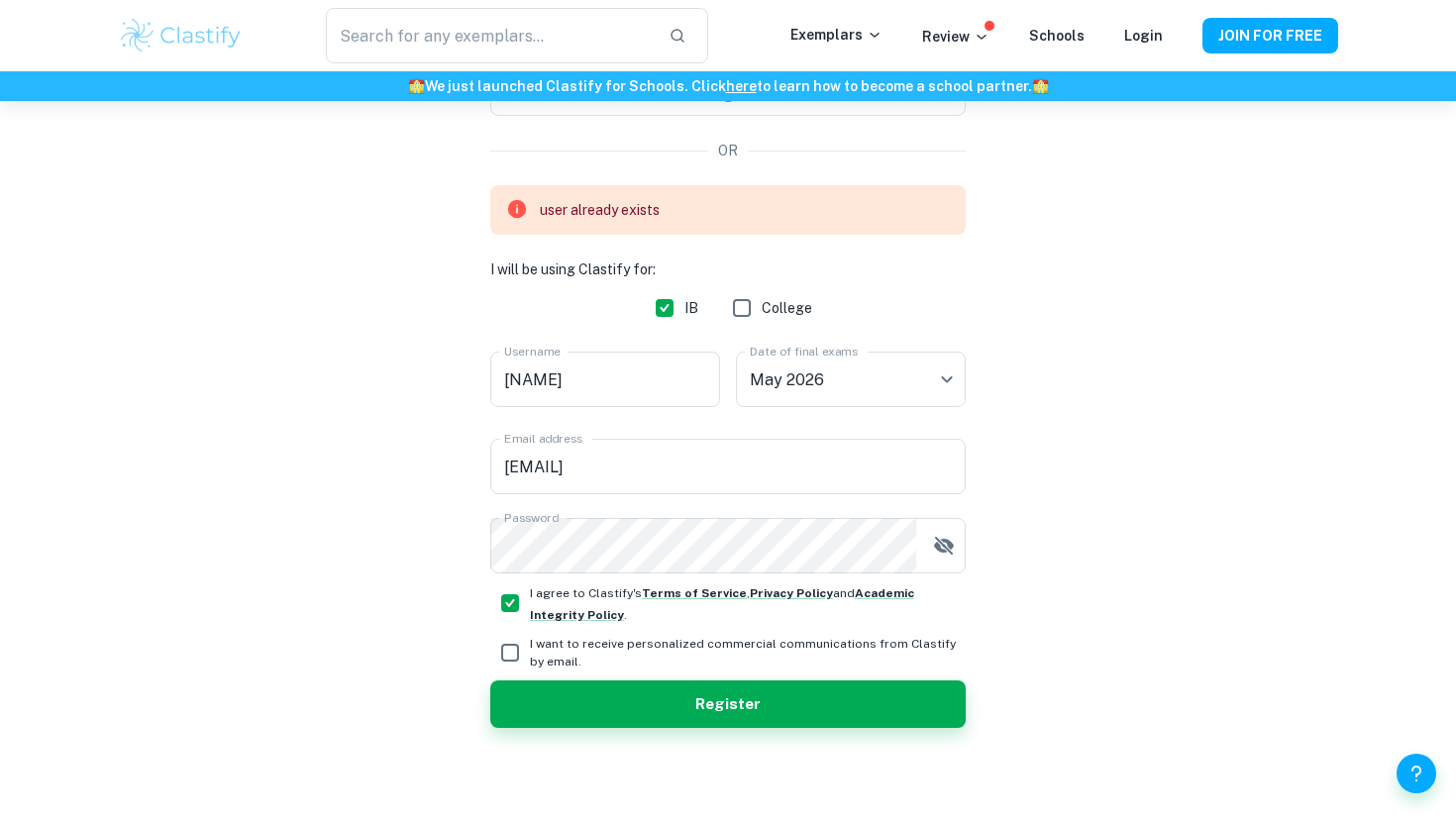 scroll, scrollTop: 0, scrollLeft: 0, axis: both 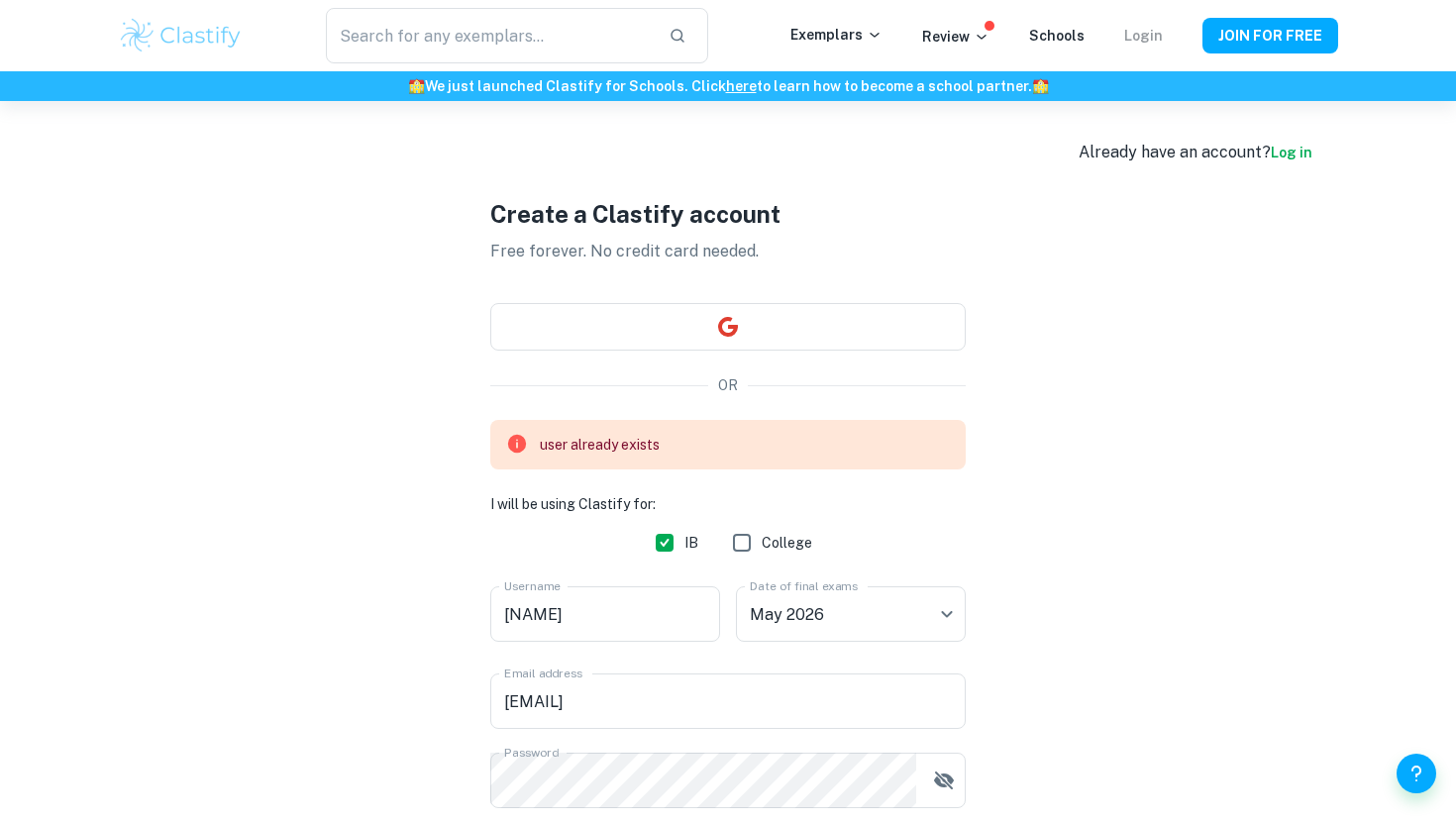 click on "Login" at bounding box center [1143, 36] 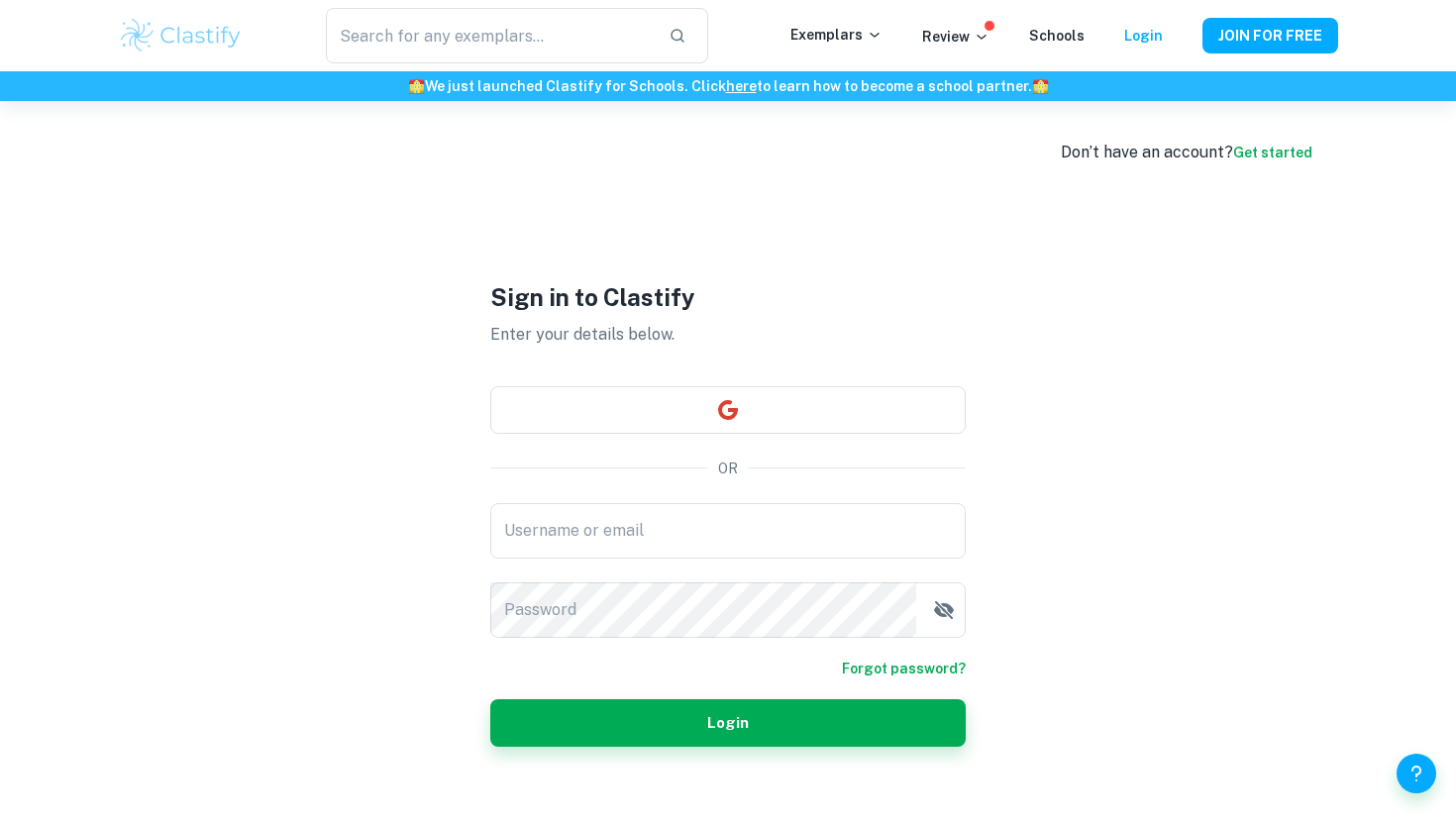 type on "[EMAIL]" 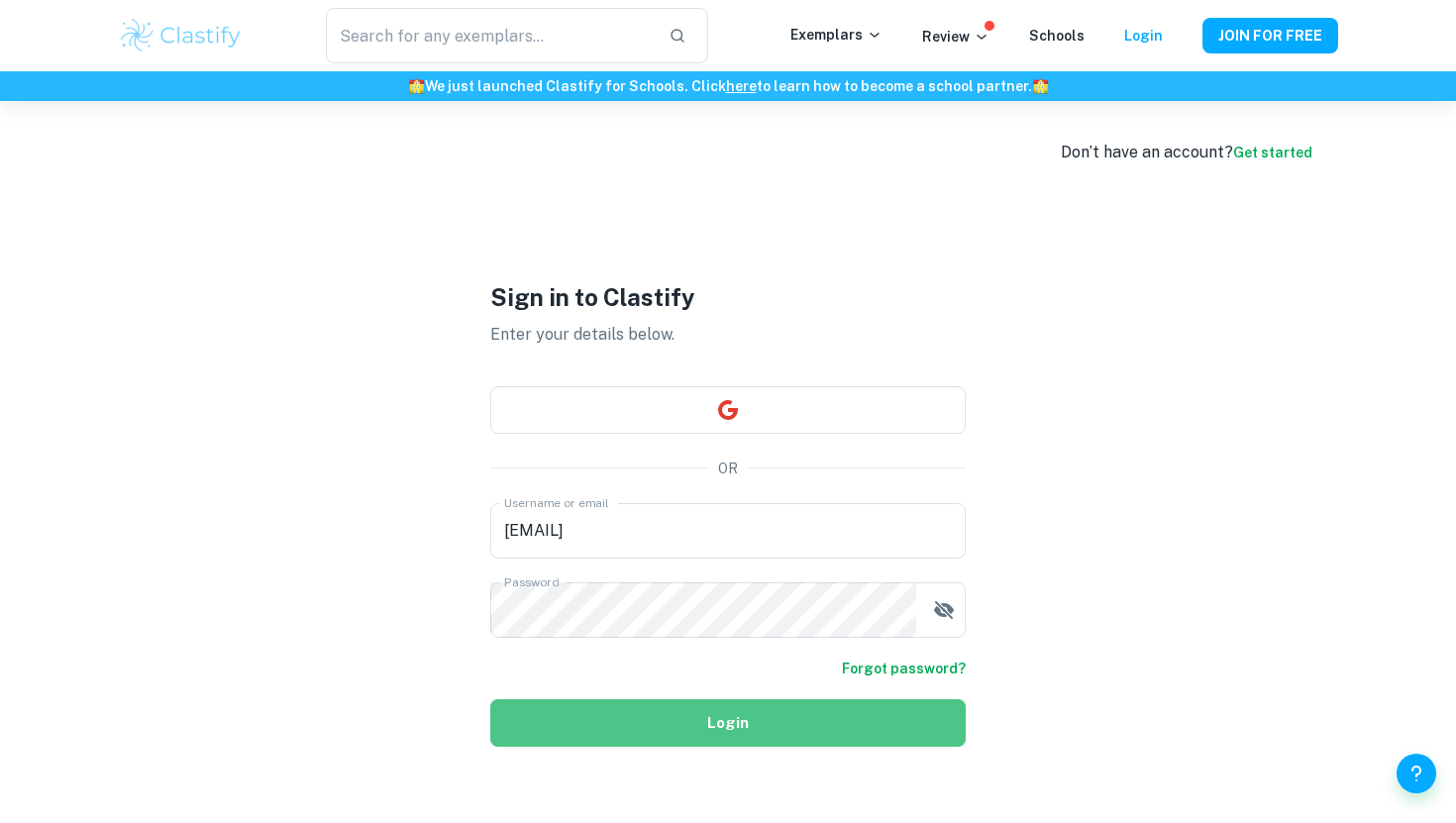 click on "Login" at bounding box center [728, 723] 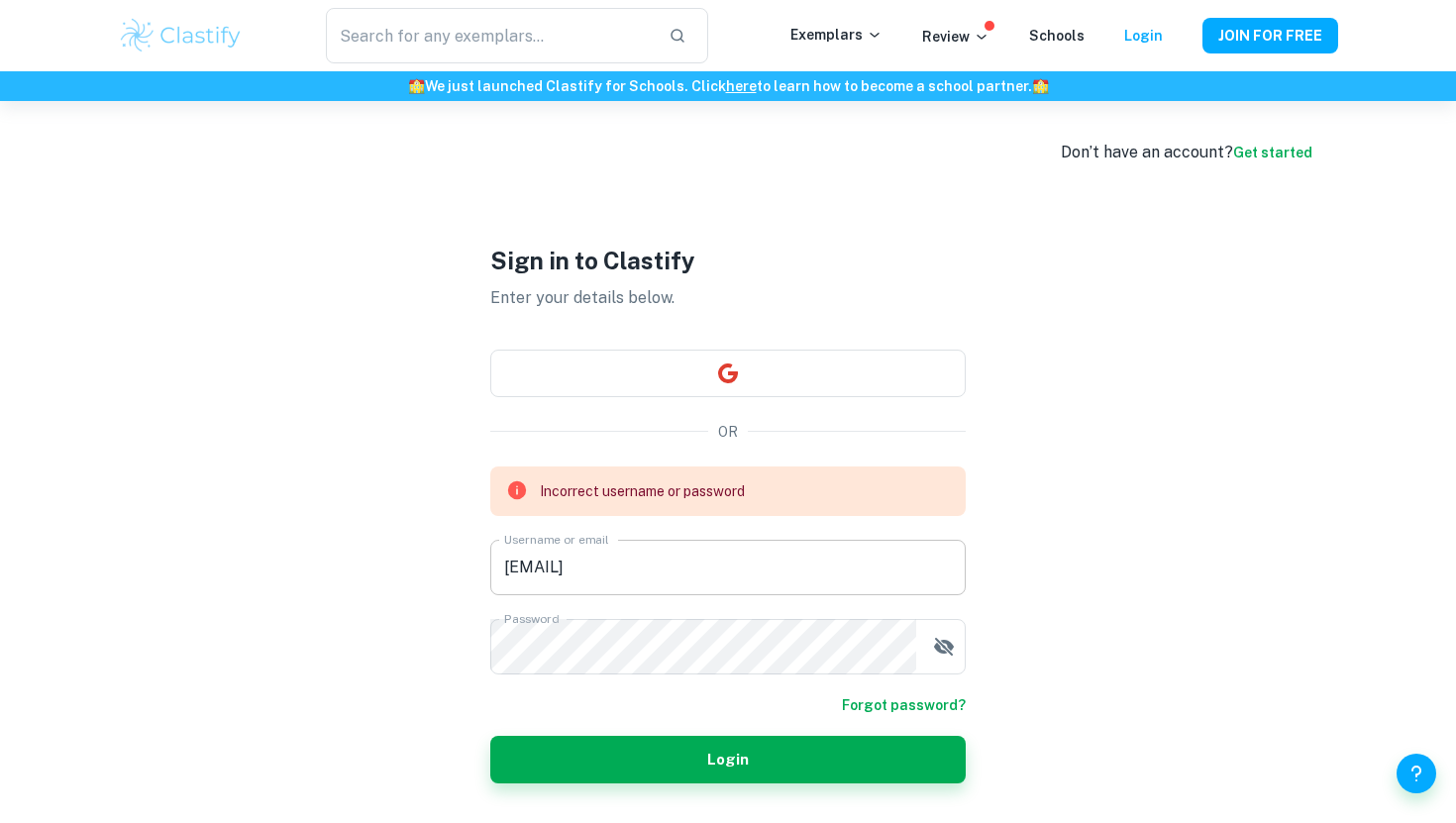 click on "[EMAIL]" at bounding box center [728, 567] 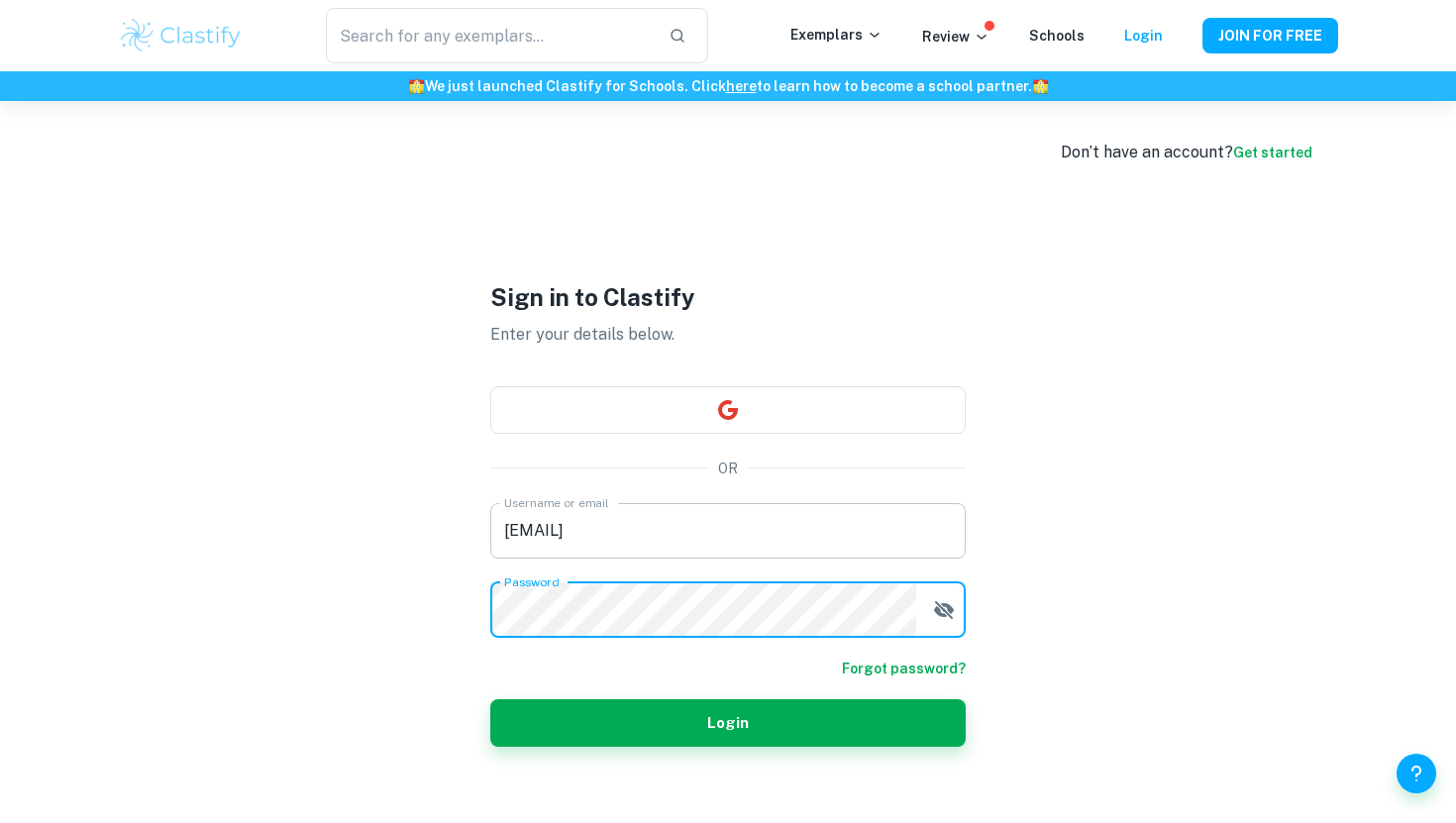 click on "Username or email [EMAIL] Username or email Password Password Forgot password? Login" at bounding box center [728, 625] 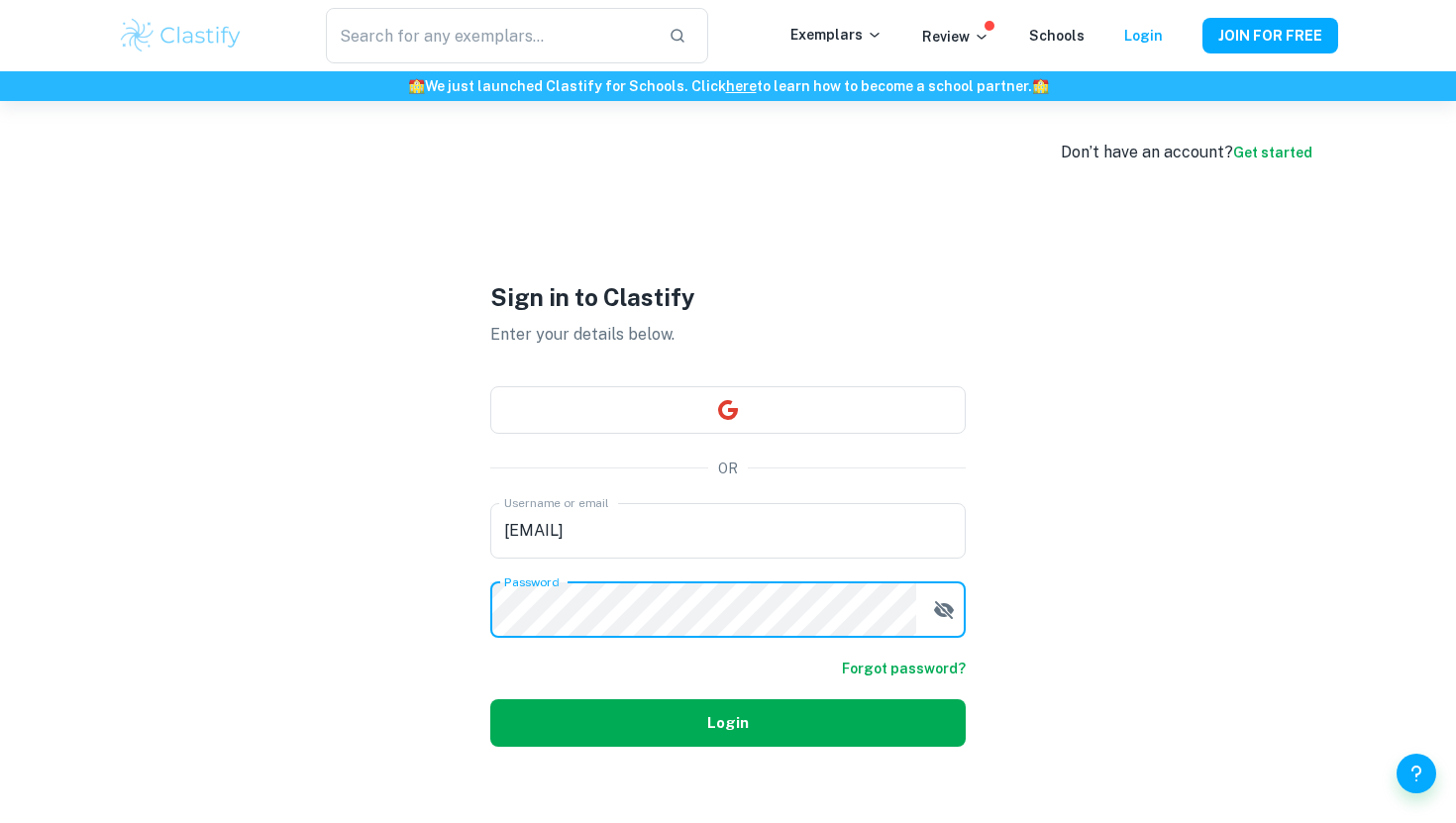 click on "Login" at bounding box center (728, 723) 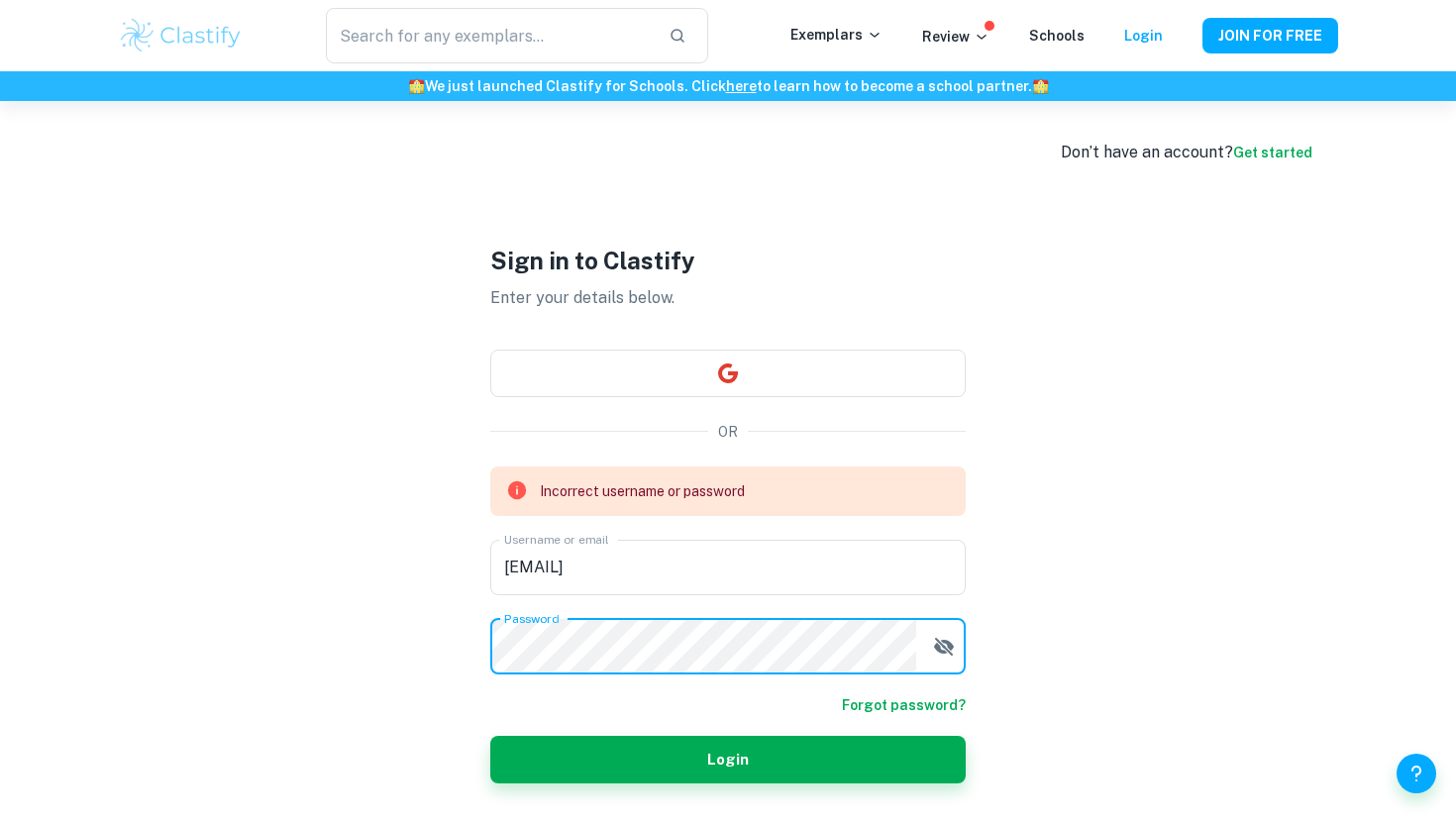 click on "Don’t have an account?  Get started Sign in to Clastify Enter your details below. OR Incorrect username or password Username or email [EMAIL] Username or email Password Password Forgot password? Login" at bounding box center [728, 512] 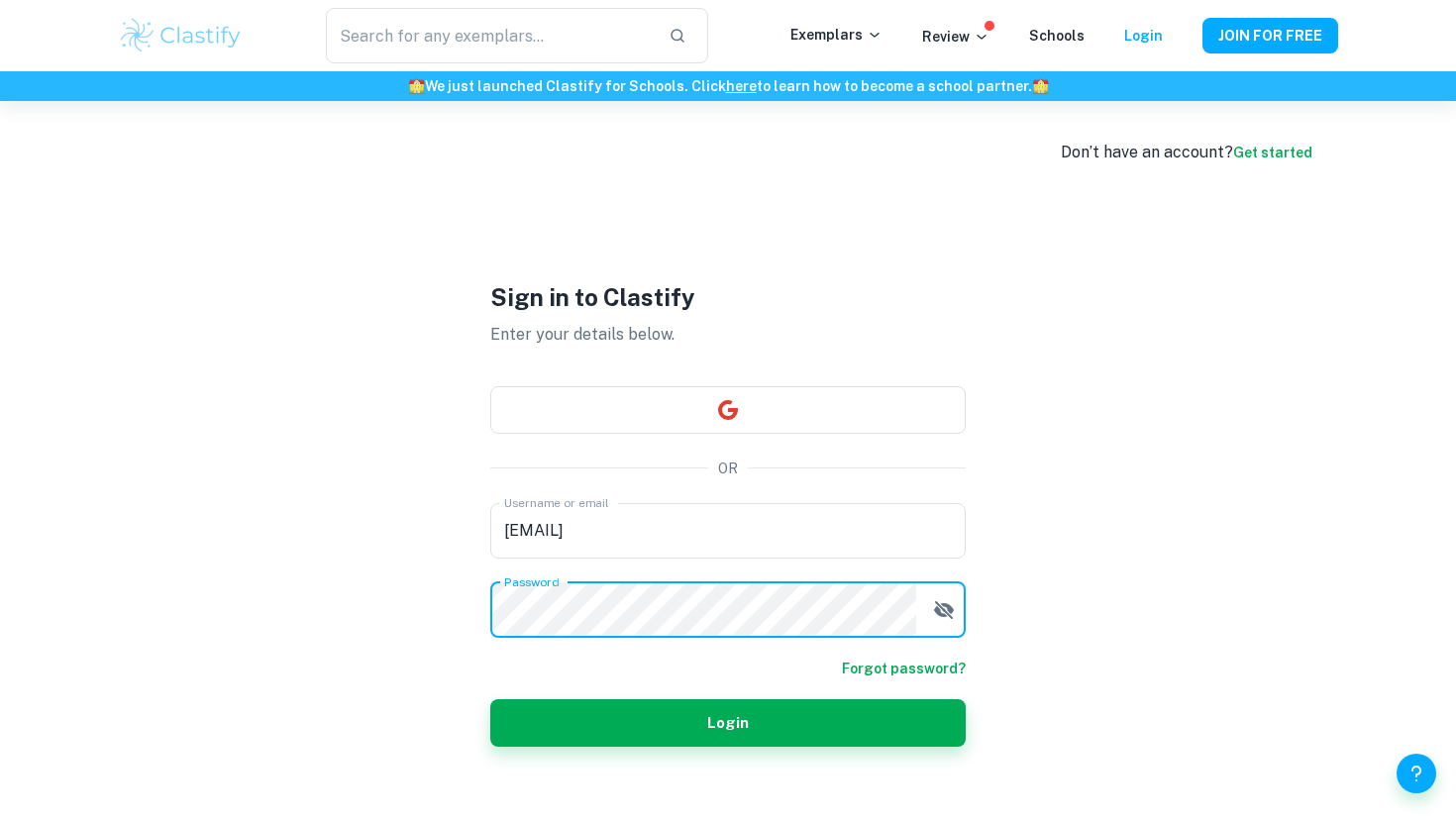 click on "Login" at bounding box center (728, 723) 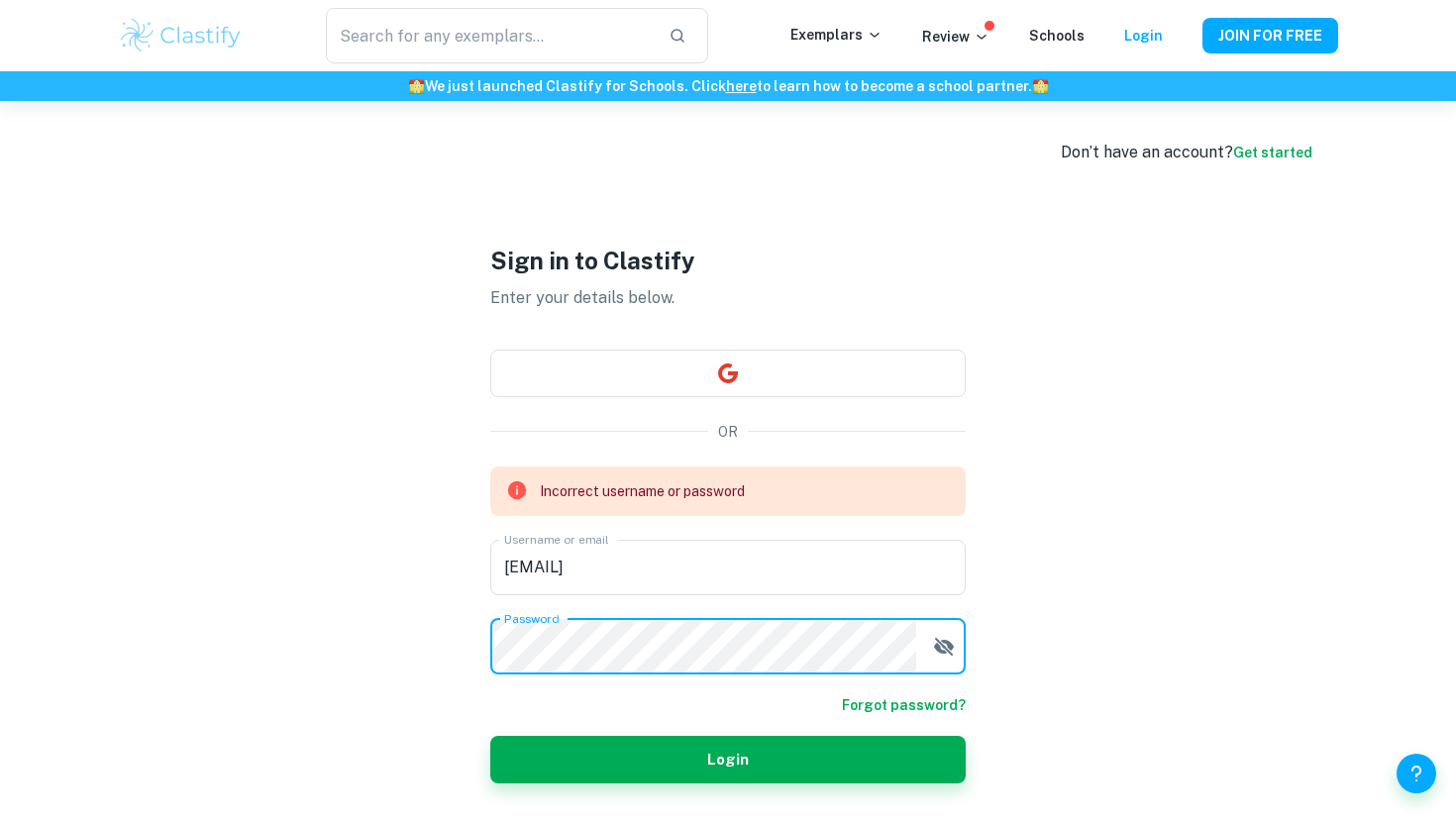 click on "​ Exemplars Review Schools Login JOIN FOR FREE" at bounding box center (728, 36) 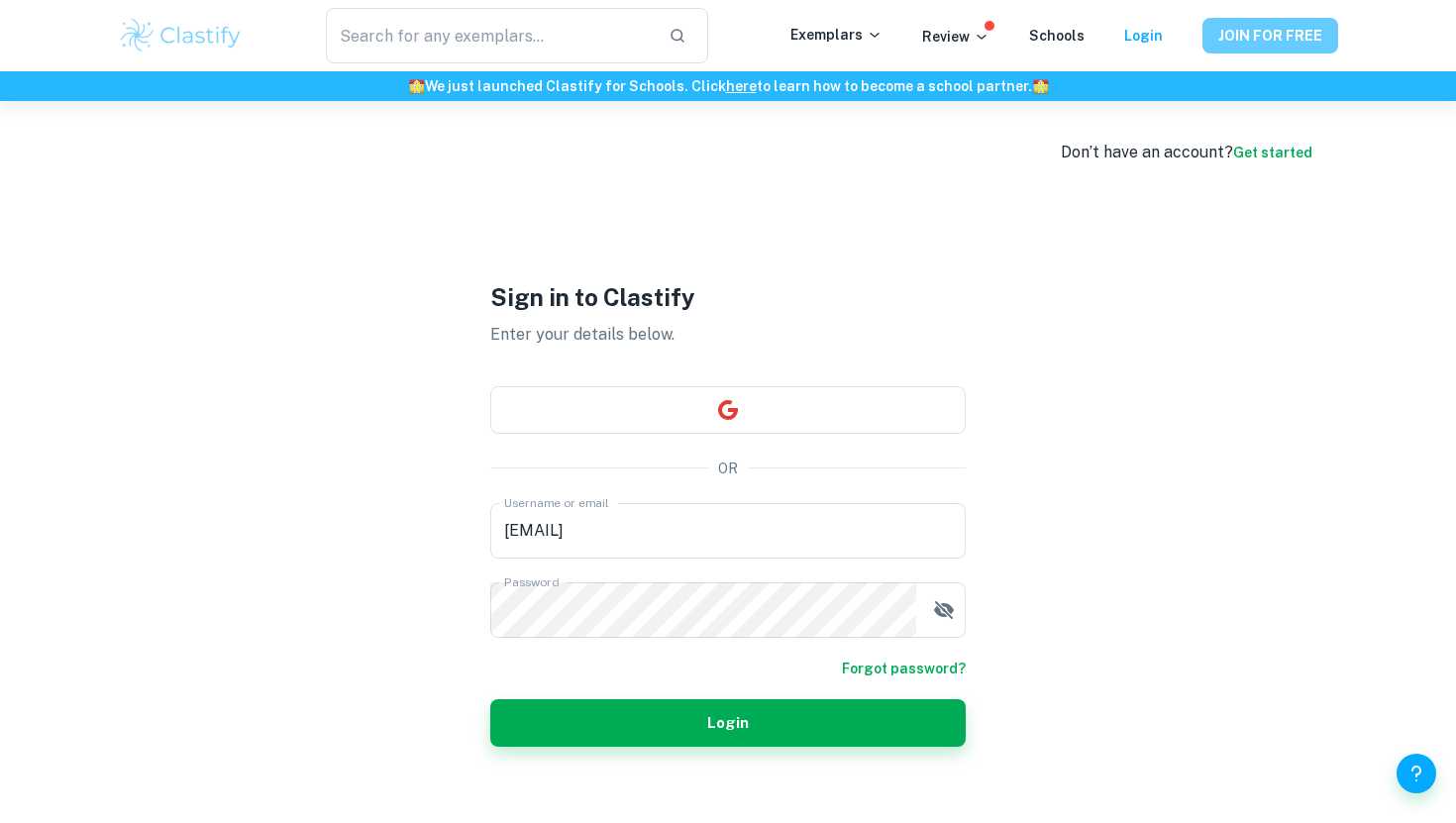 click on "JOIN FOR FREE" at bounding box center [1270, 36] 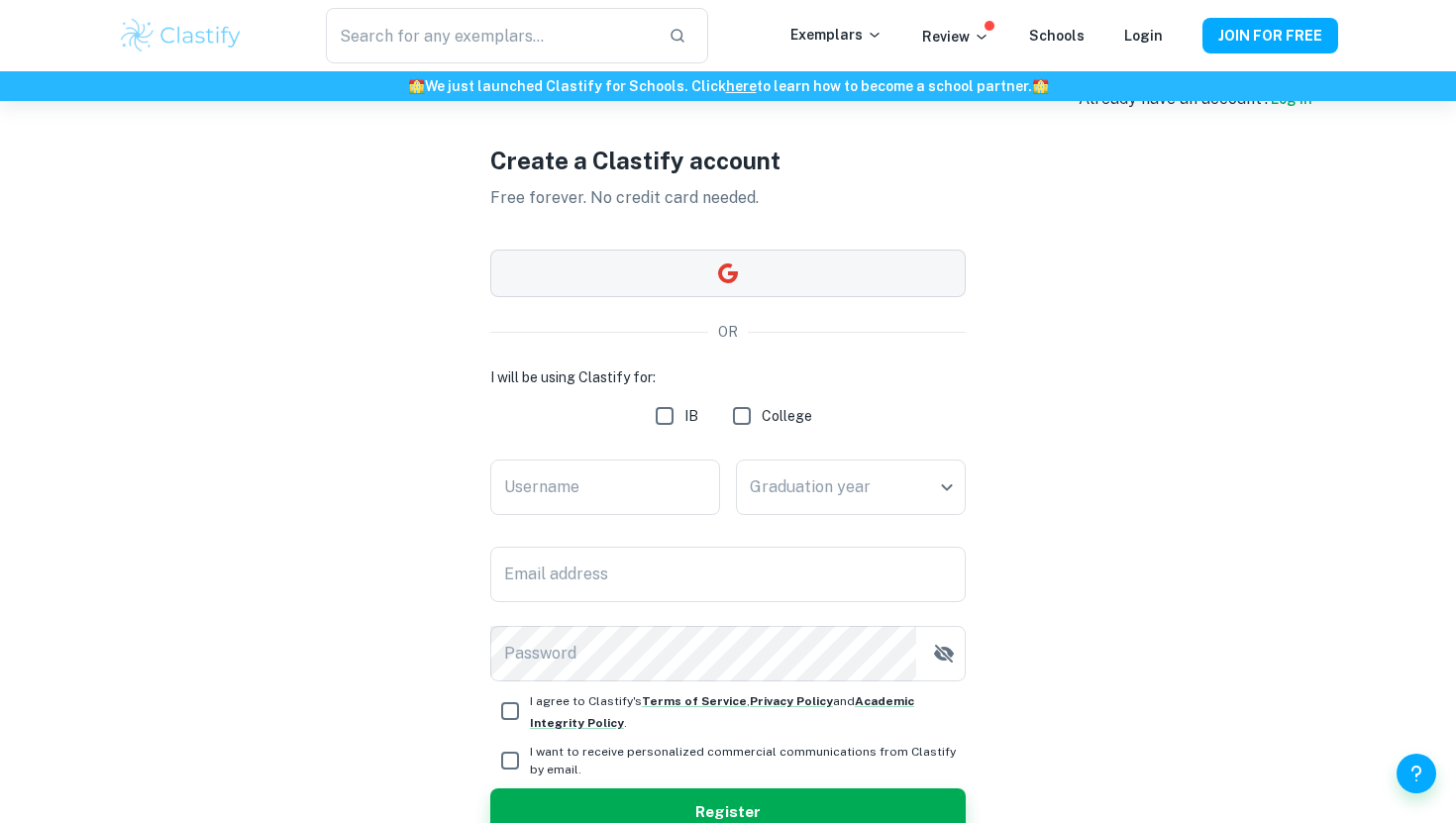 scroll, scrollTop: 101, scrollLeft: 0, axis: vertical 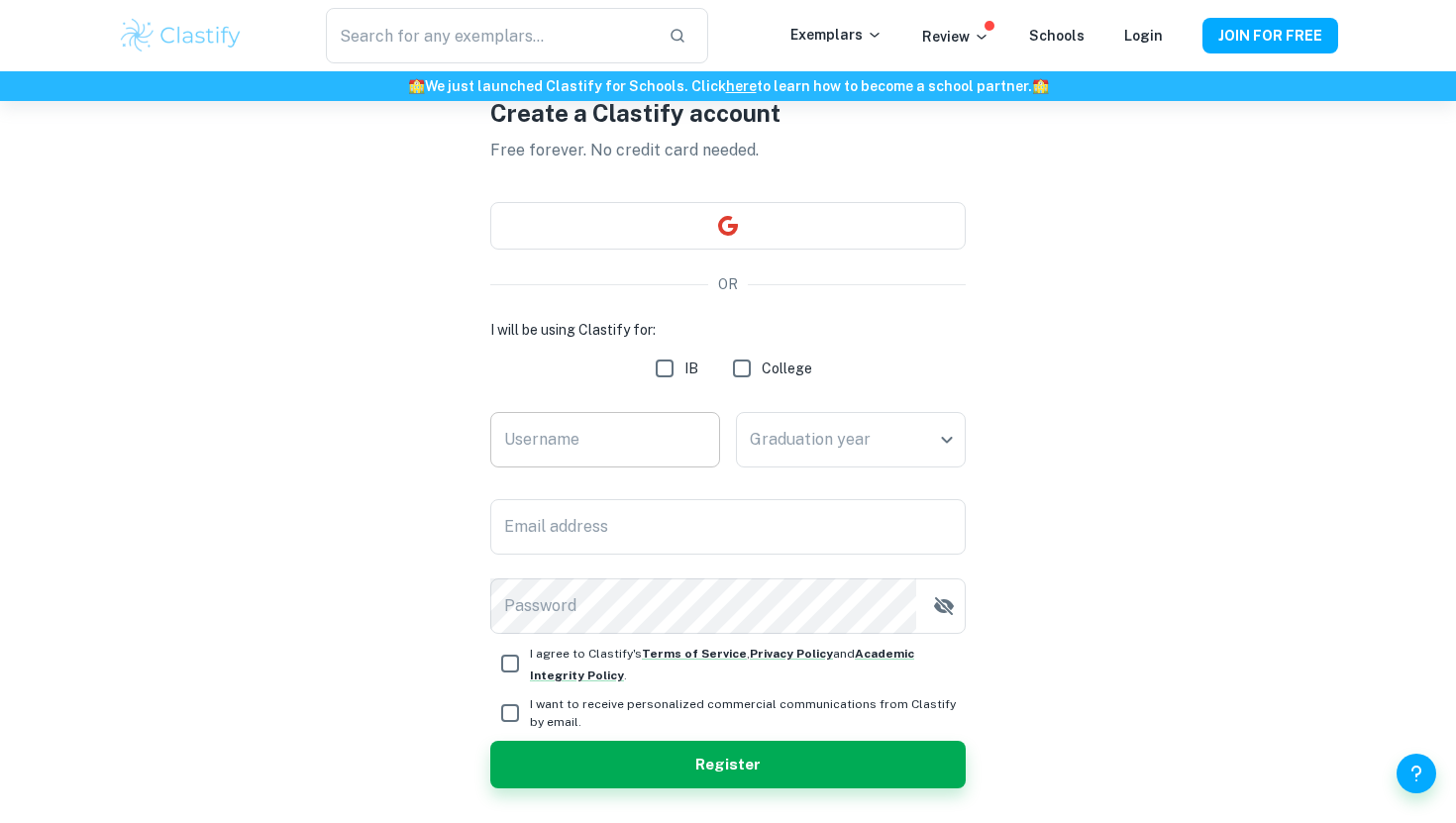 click on "Username" at bounding box center [605, 440] 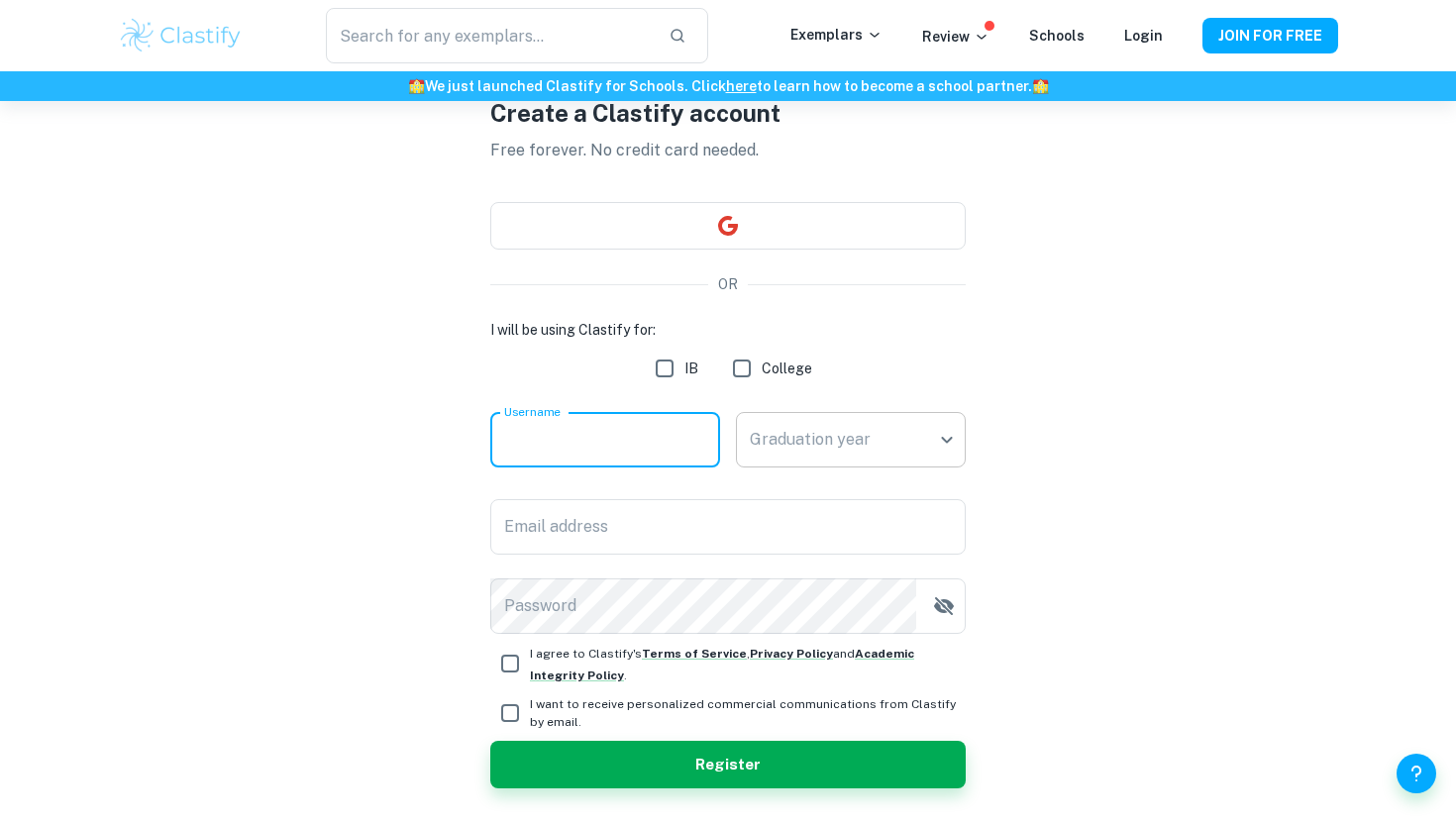 click on "We value your privacy We use cookies to enhance your browsing experience, serve personalised ads or content, and analyse our traffic. By clicking "Accept All", you consent to our use of cookies.   Cookie Policy Customise   Reject All   Accept All   Customise Consent Preferences   We use cookies to help you navigate efficiently and perform certain functions. You will find detailed information about all cookies under each consent category below. The cookies that are categorised as "Necessary" are stored on your browser as they are essential for enabling the basic functionalities of the site. ...  Show more For more information on how Google's third-party cookies operate and handle your data, see:   Google Privacy Policy Necessary Always Active Necessary cookies are required to enable the basic features of this site, such as providing secure log-in or adjusting your consent preferences. These cookies do not store any personally identifiable data. Functional Analytics Performance Advertisement Uncategorised" at bounding box center [728, 411] 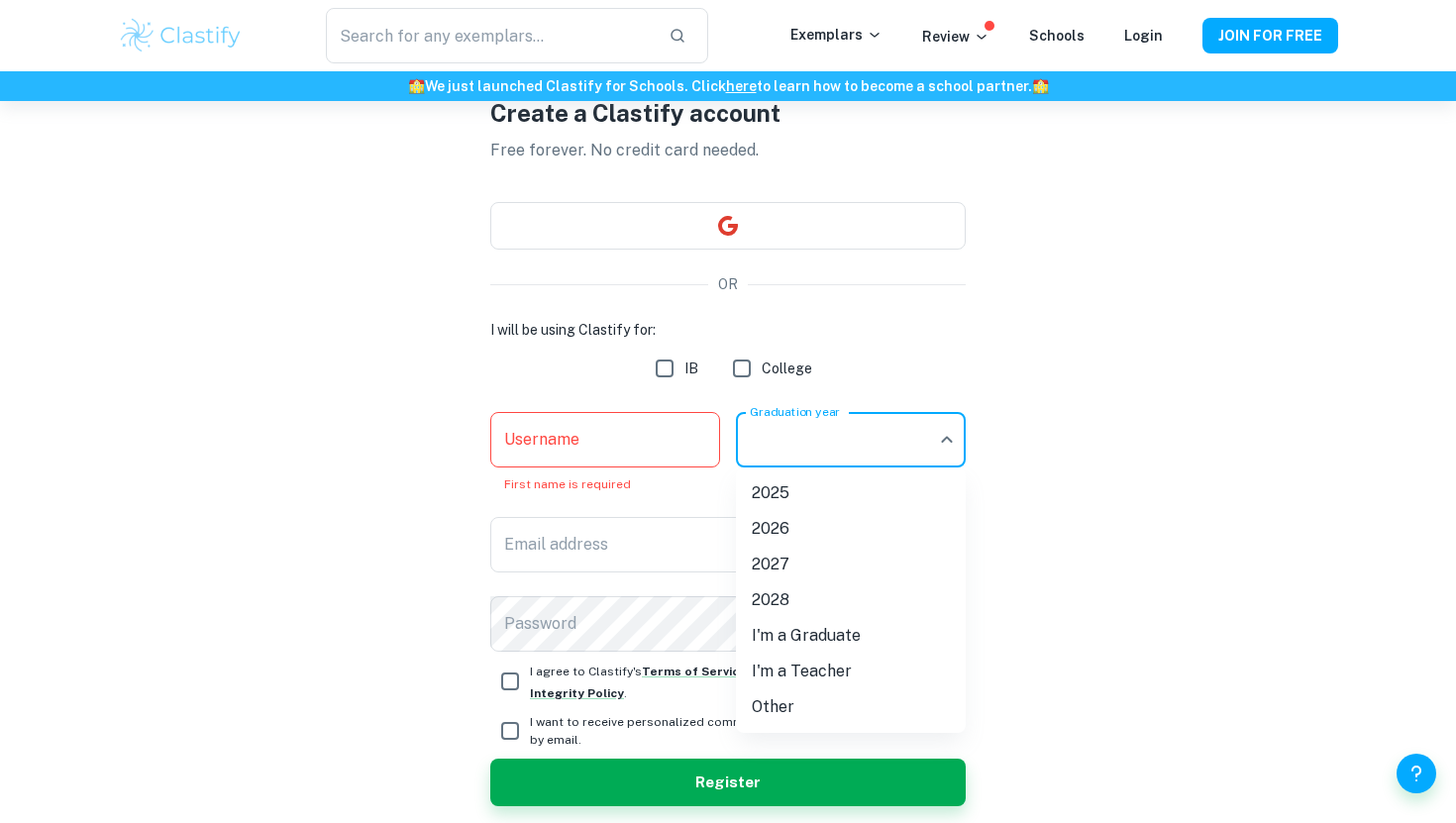 click on "2026" at bounding box center [851, 529] 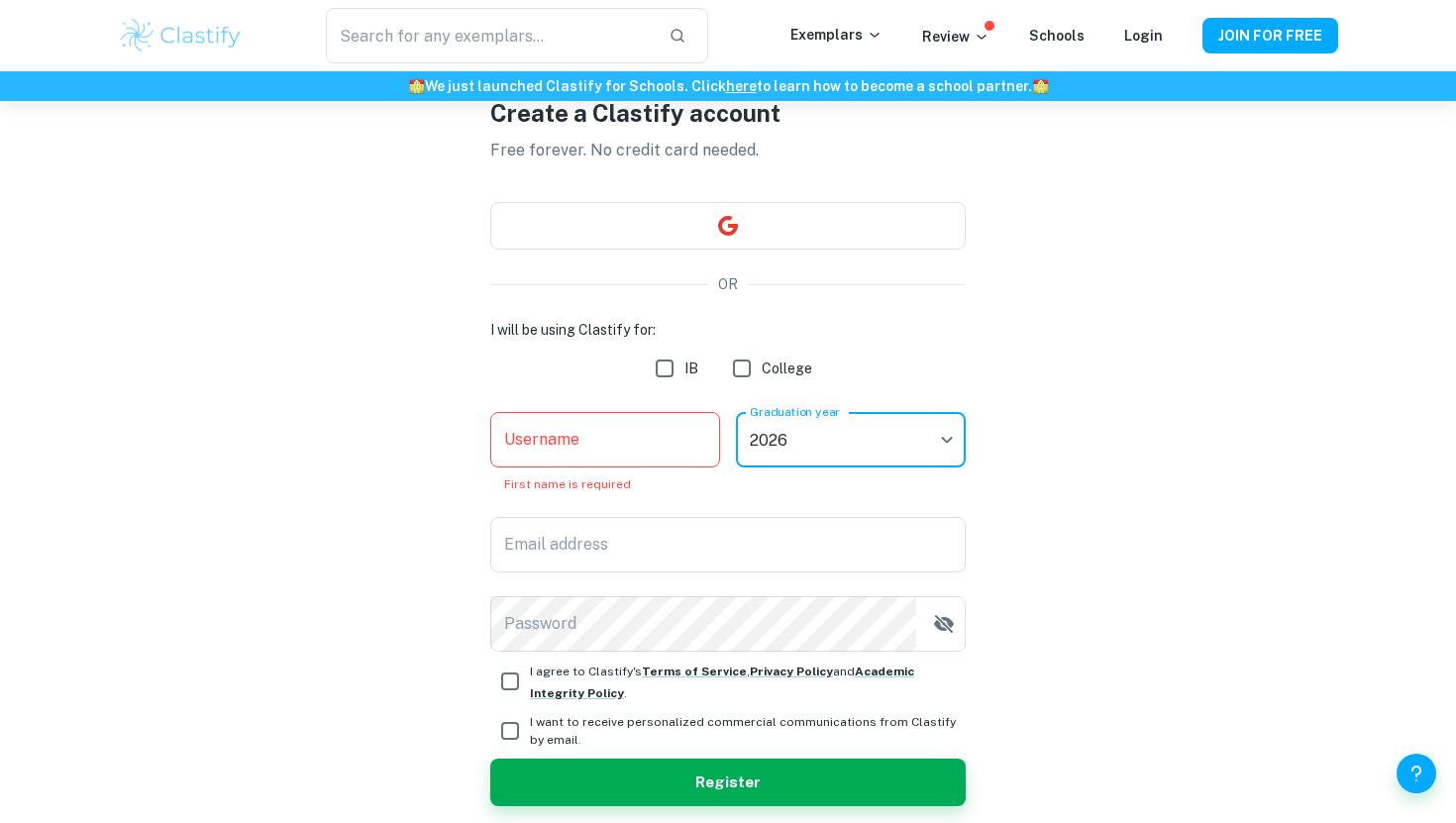 click on "Username" at bounding box center [605, 440] 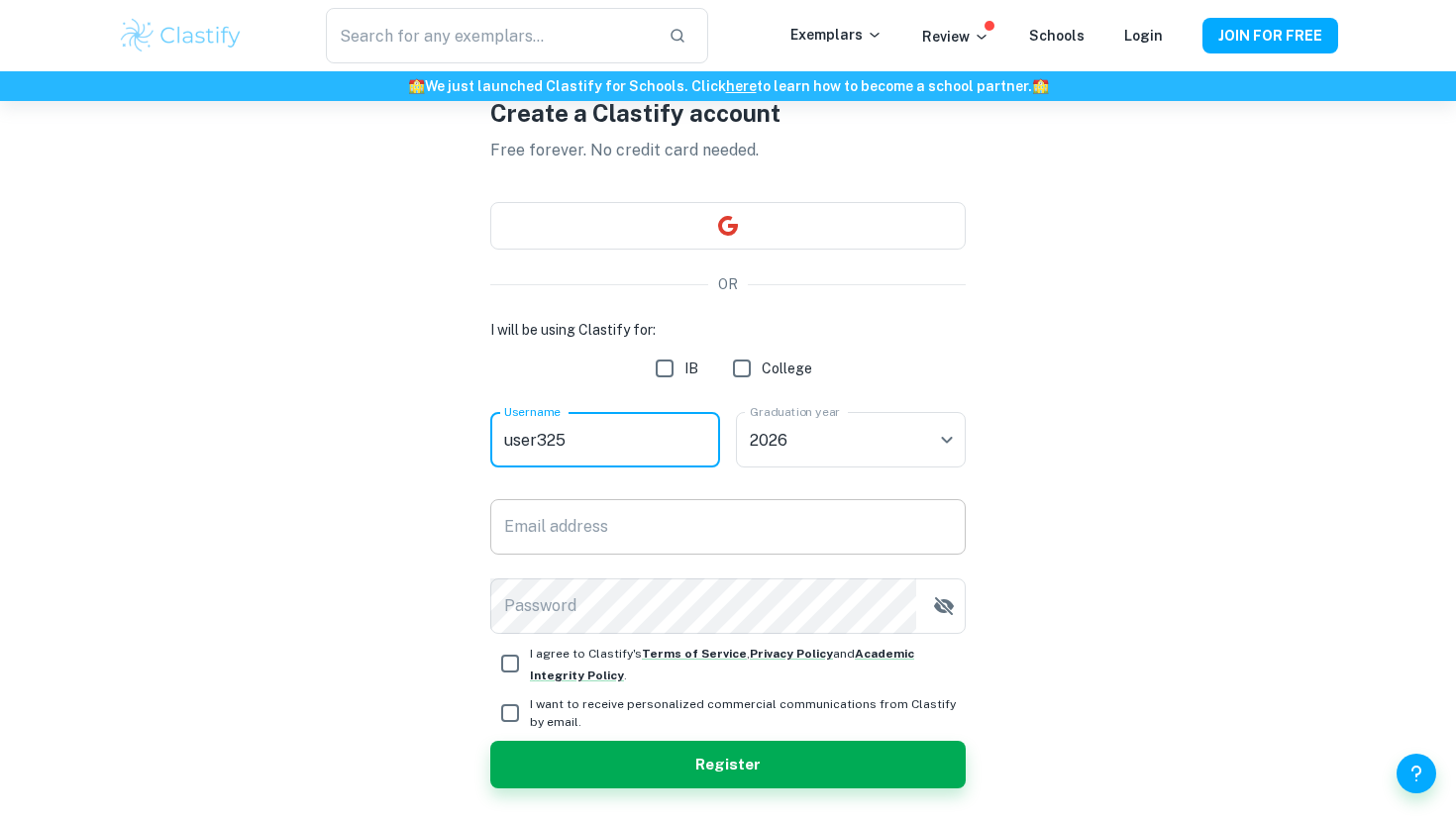 type on "user325" 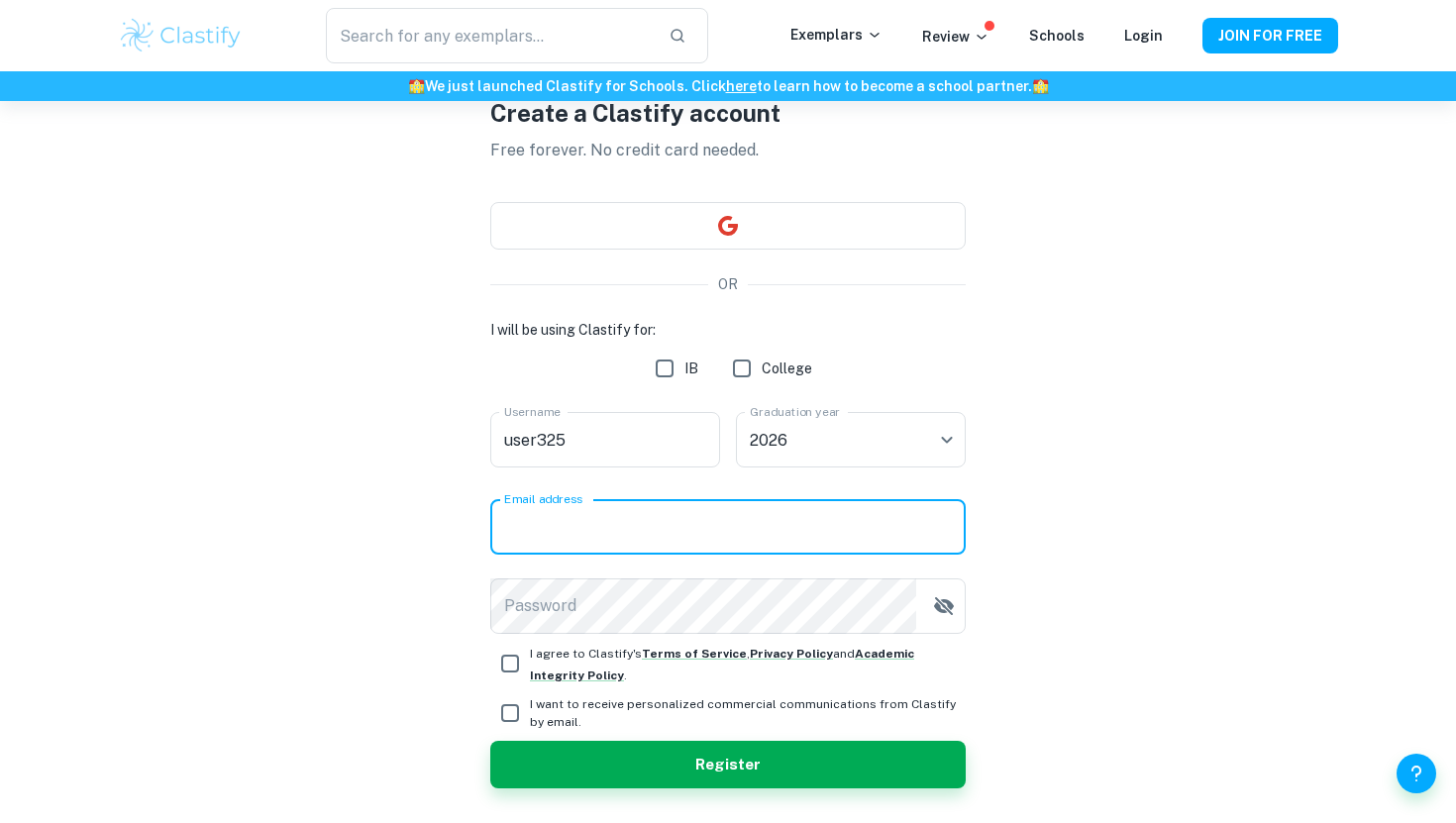 type on "[EMAIL]" 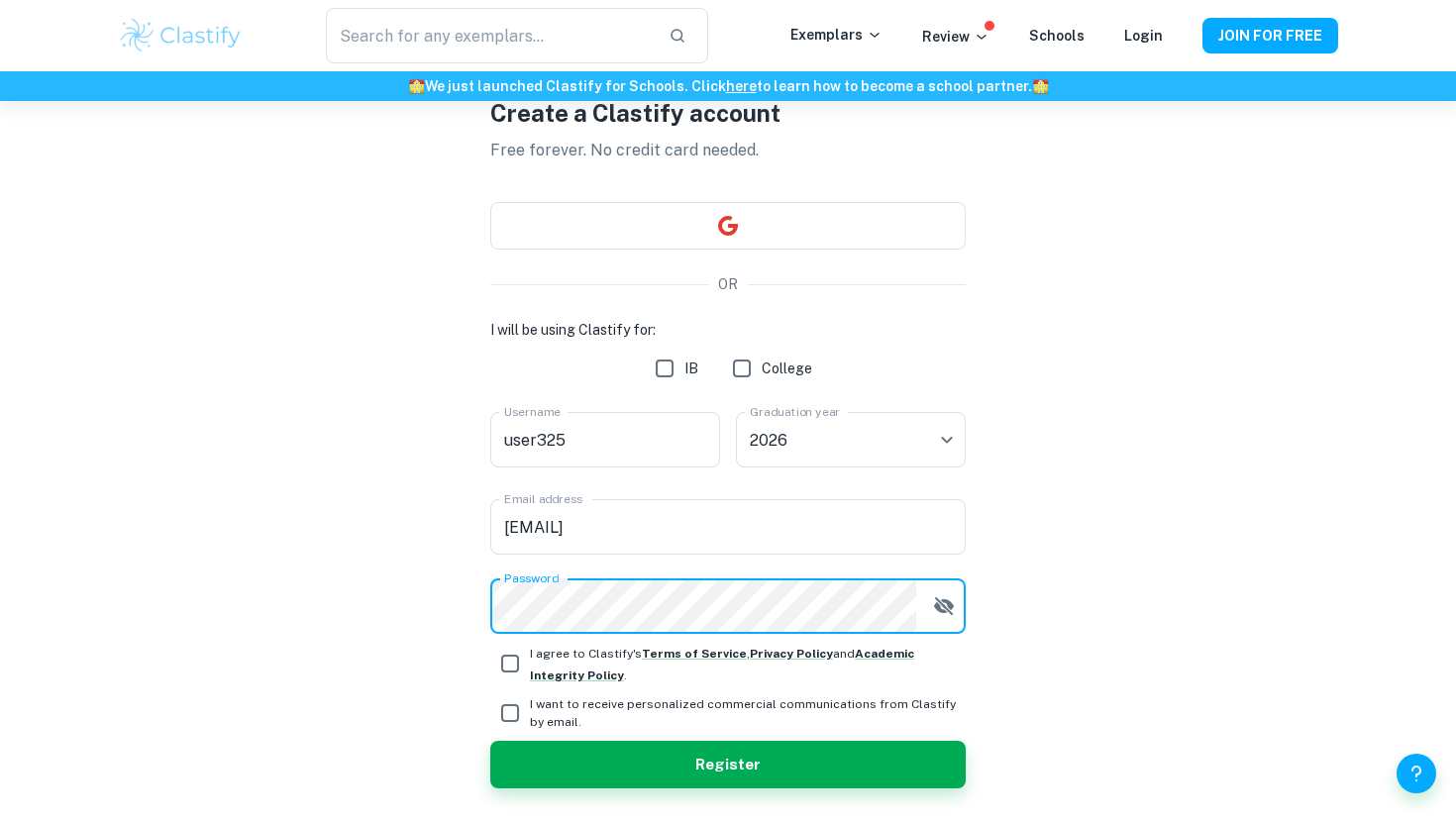 click on "IB" at bounding box center (665, 368) 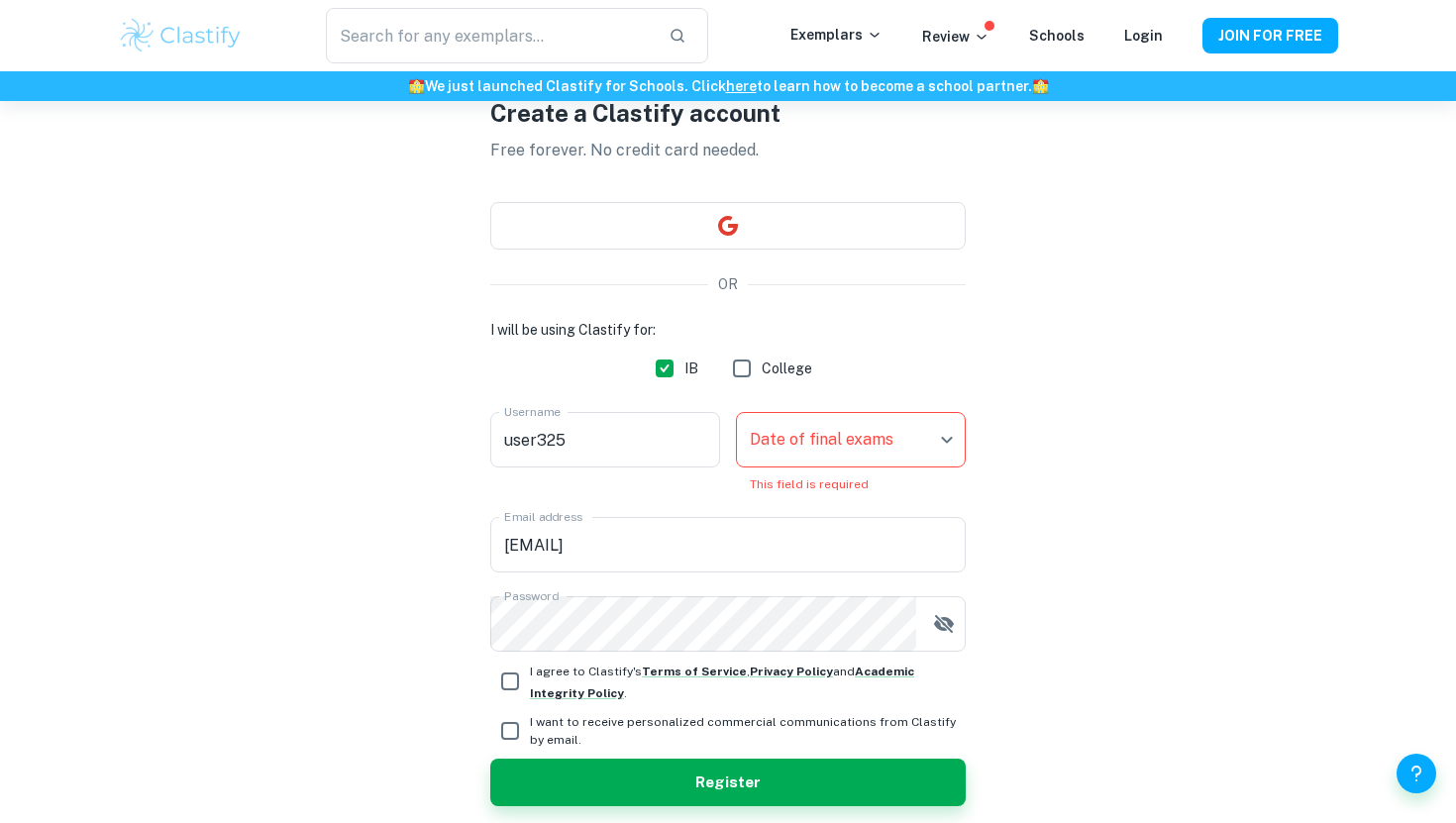click on "I want to receive personalized commercial communications from Clastify by email." at bounding box center (728, 731) 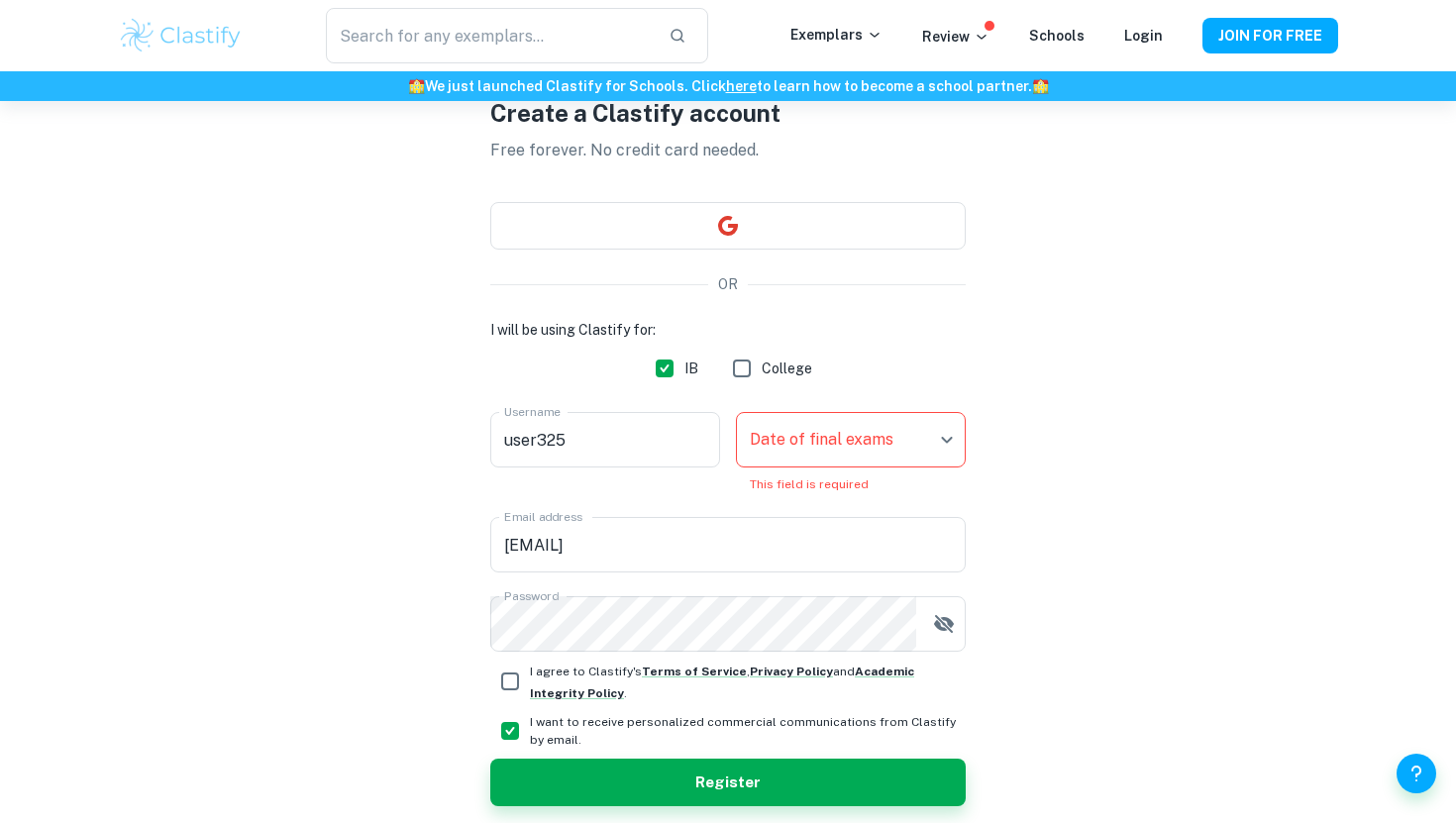 click on "I agree to Clastify's  Terms of Service ,  Privacy Policy  and  Academic Integrity Policy ." at bounding box center [748, 681] 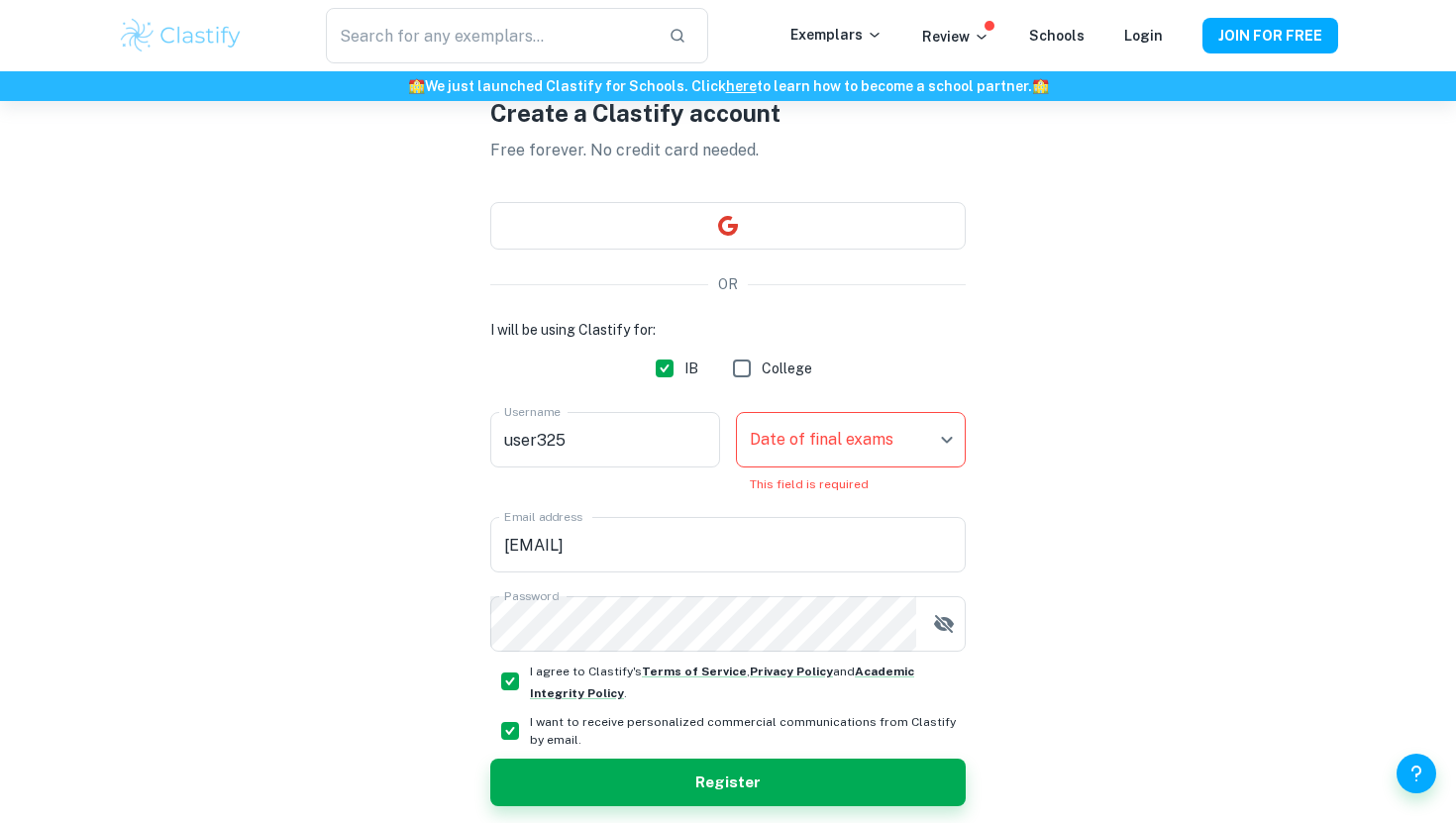 click on "I want to receive personalized commercial communications from Clastify by email." at bounding box center [748, 731] 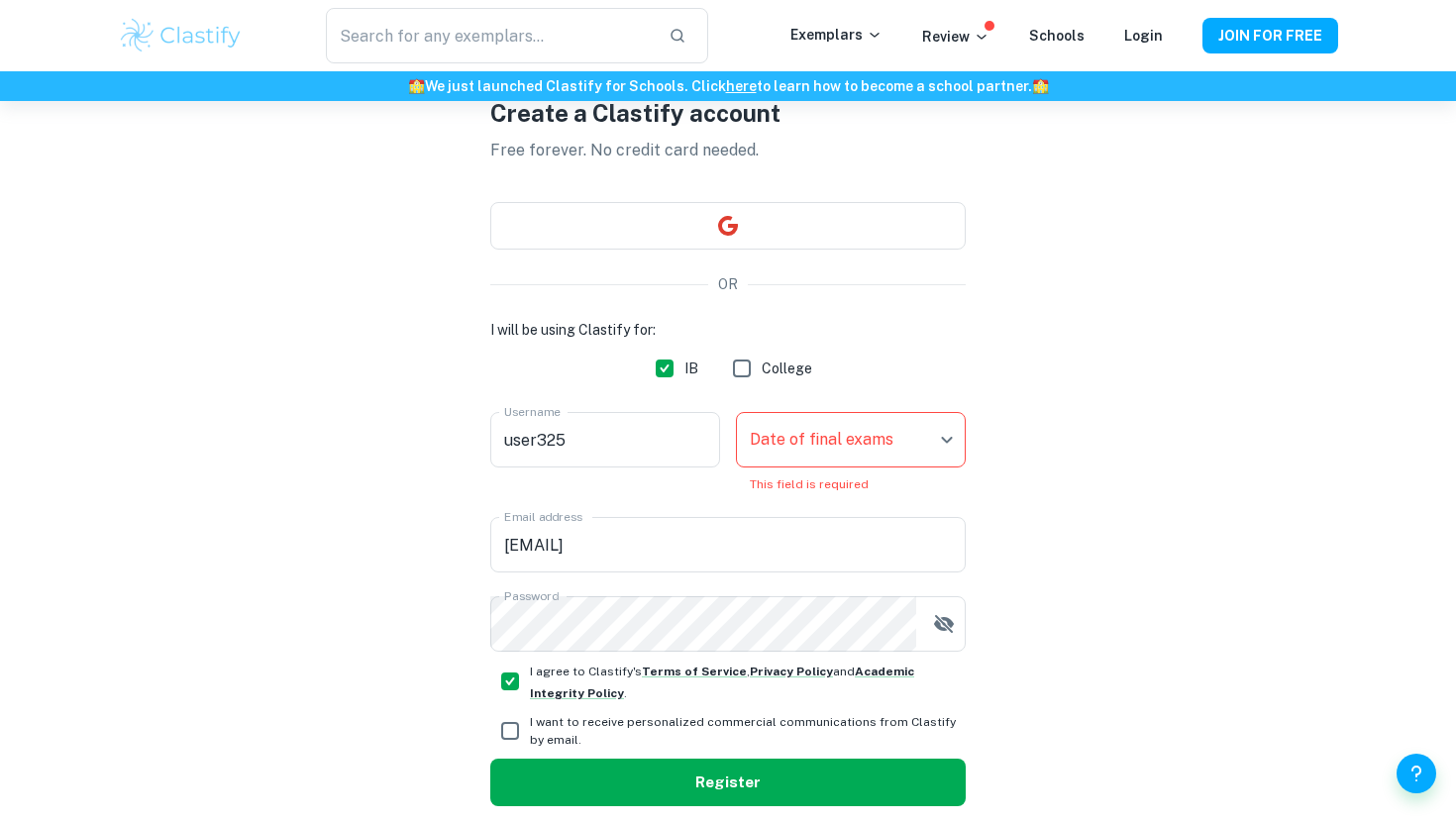 click on "Register" at bounding box center [728, 782] 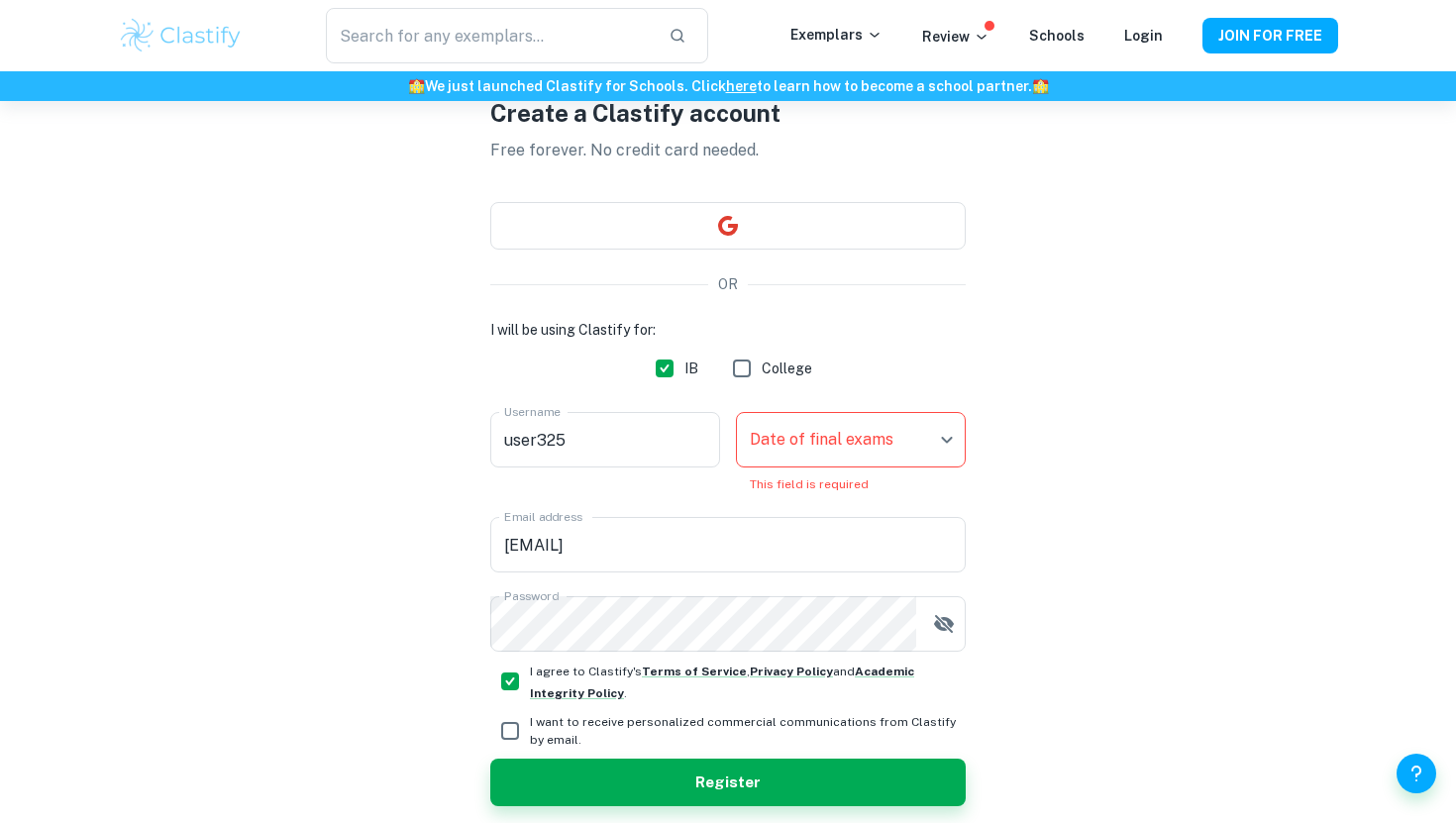 click on "I will be using Clastify for: IB College Username [USERNAME] Username Date of final exams  Date of final exams This field is required Email address [EMAIL] Email address Password Password" at bounding box center [728, 485] 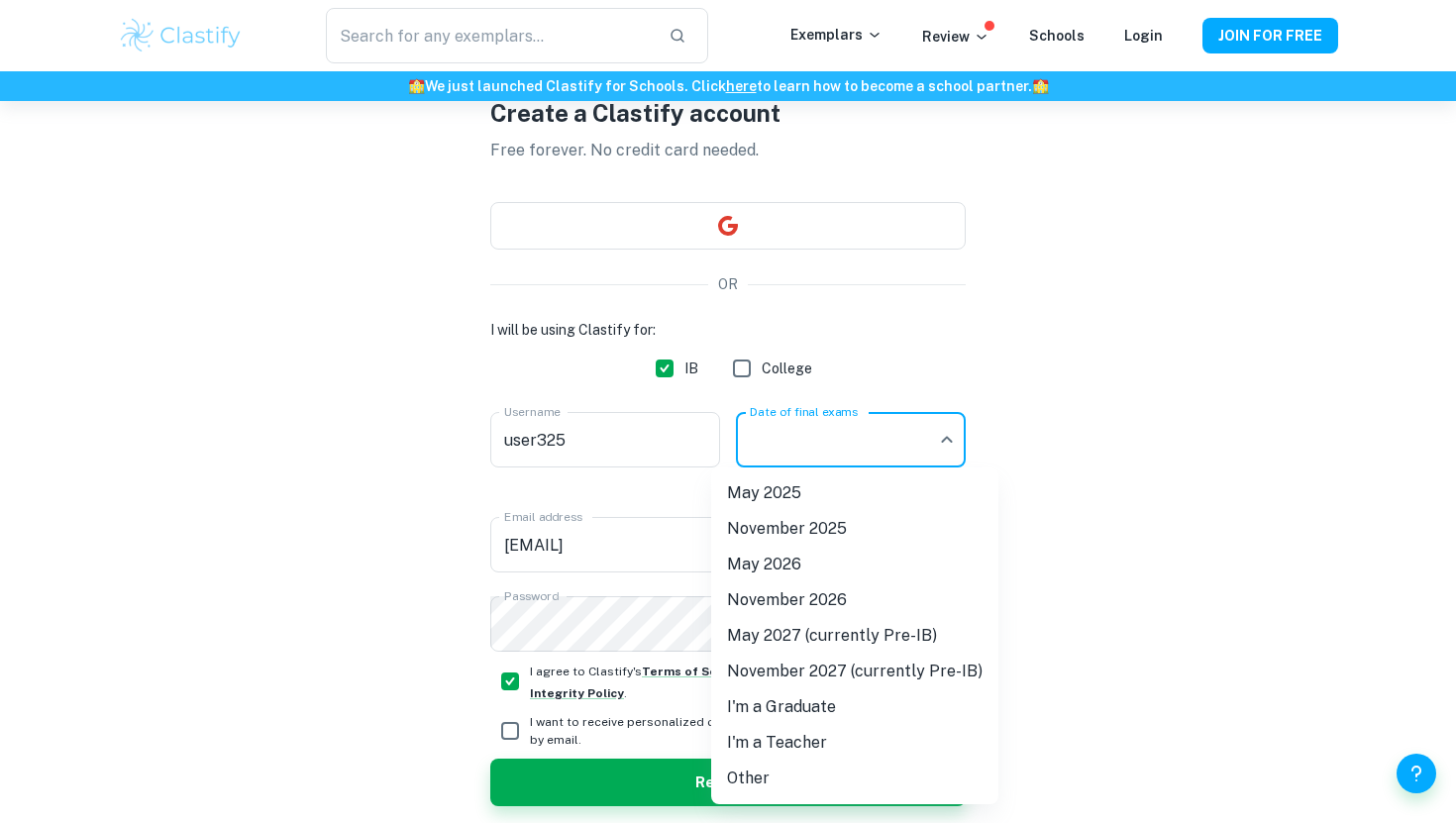 click on "May 2026" at bounding box center [855, 565] 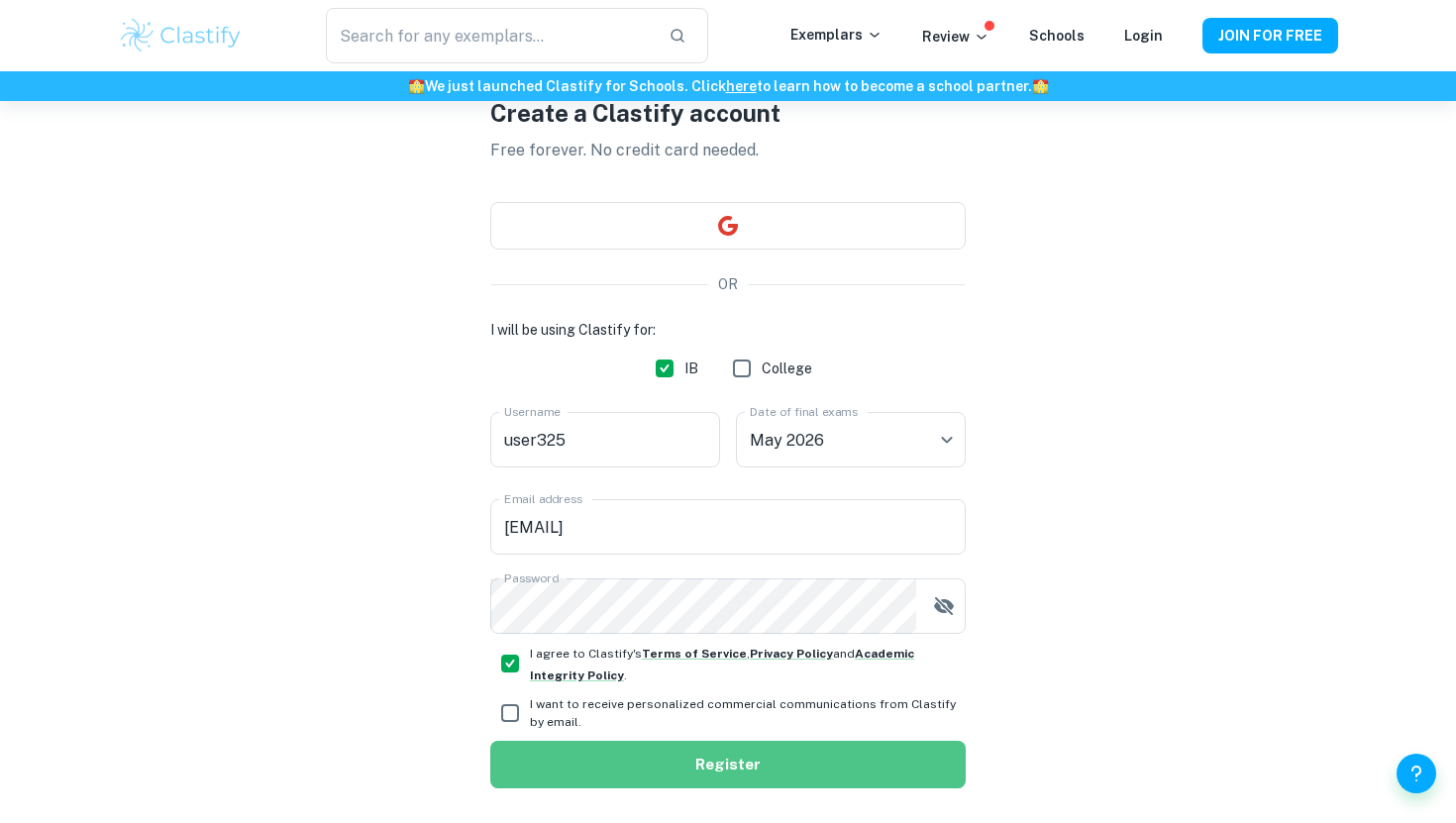 click on "Register" at bounding box center [728, 765] 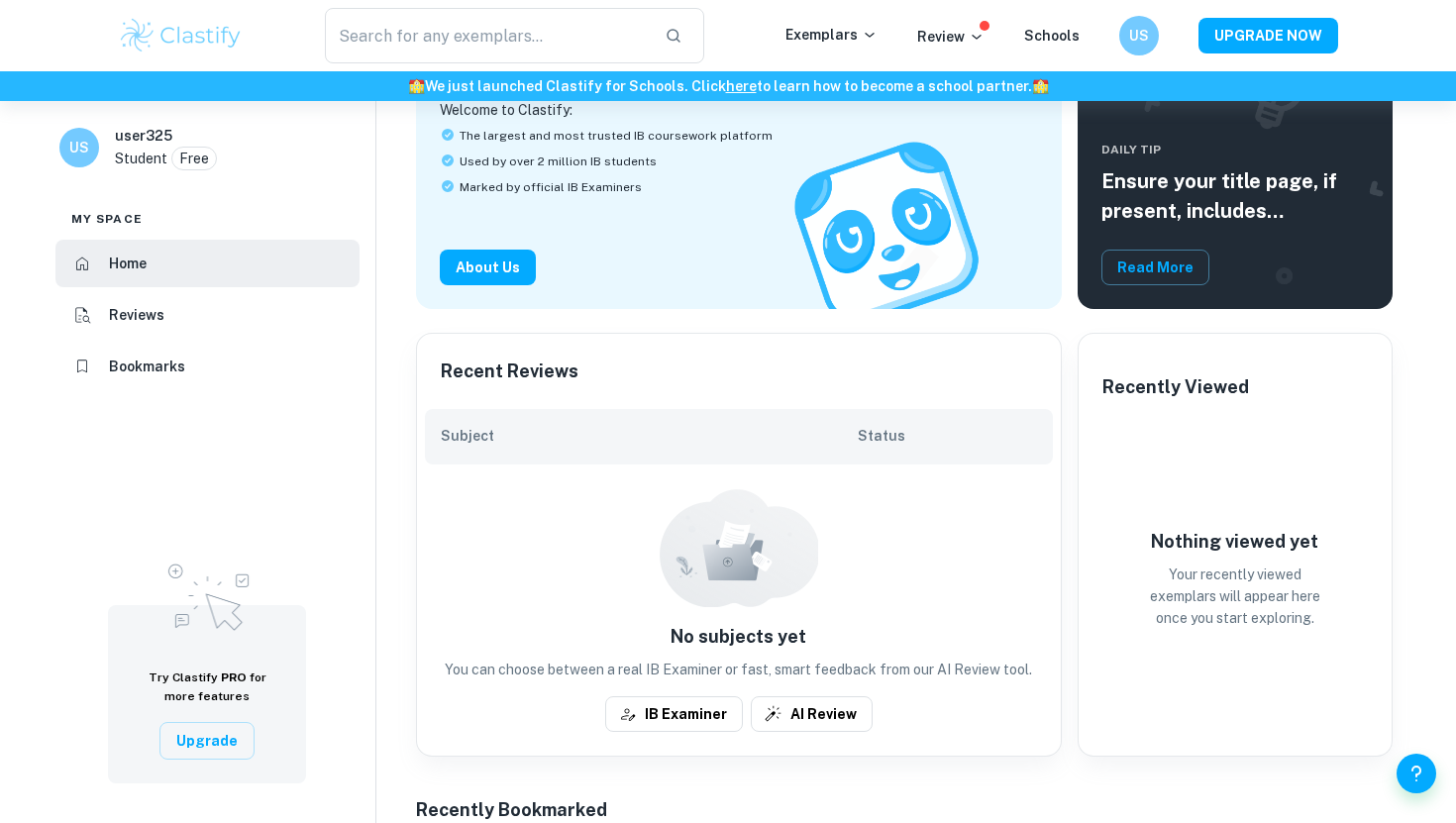 scroll, scrollTop: 0, scrollLeft: 0, axis: both 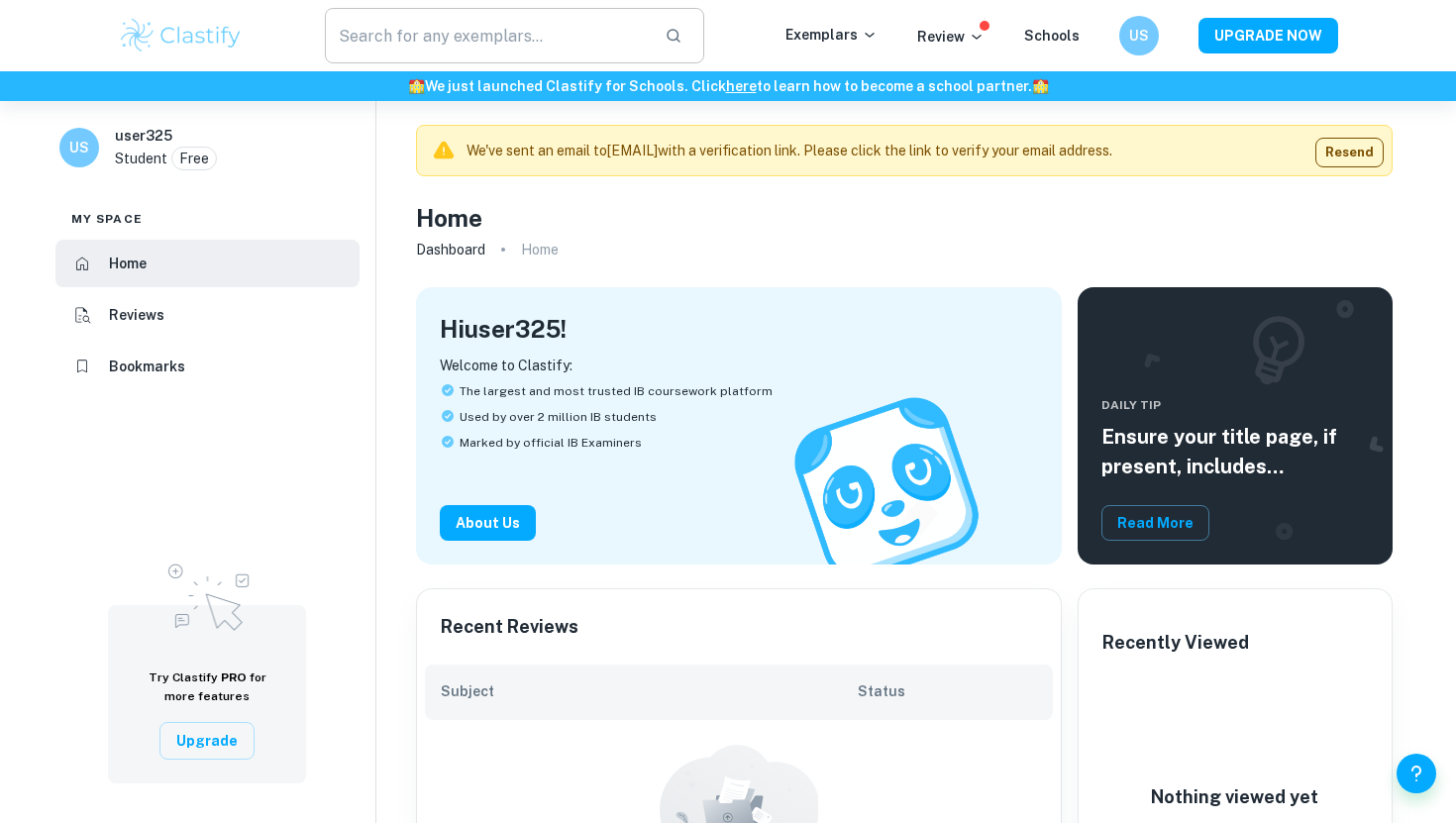 click at bounding box center (486, 36) 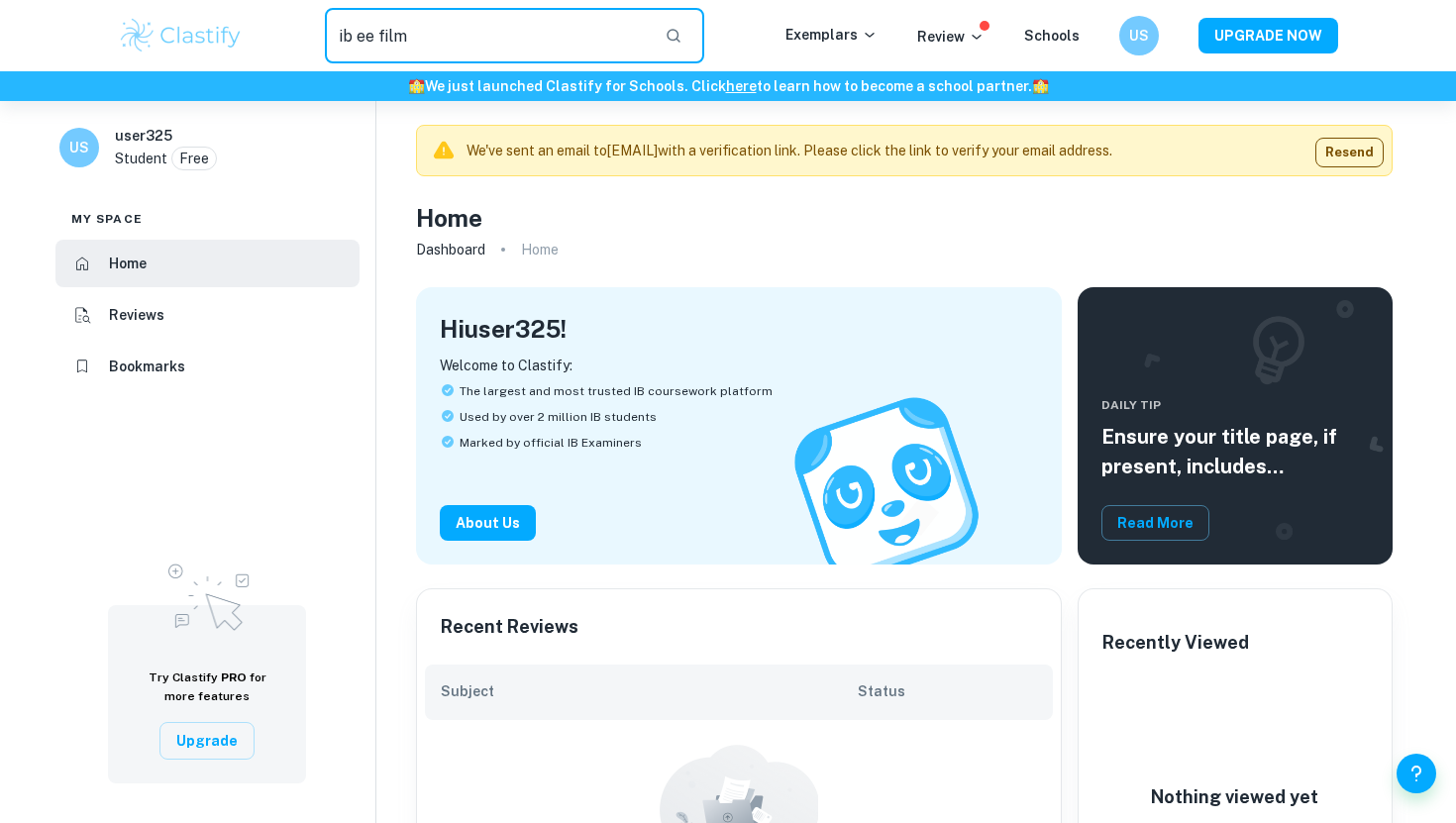 type on "ib ee film" 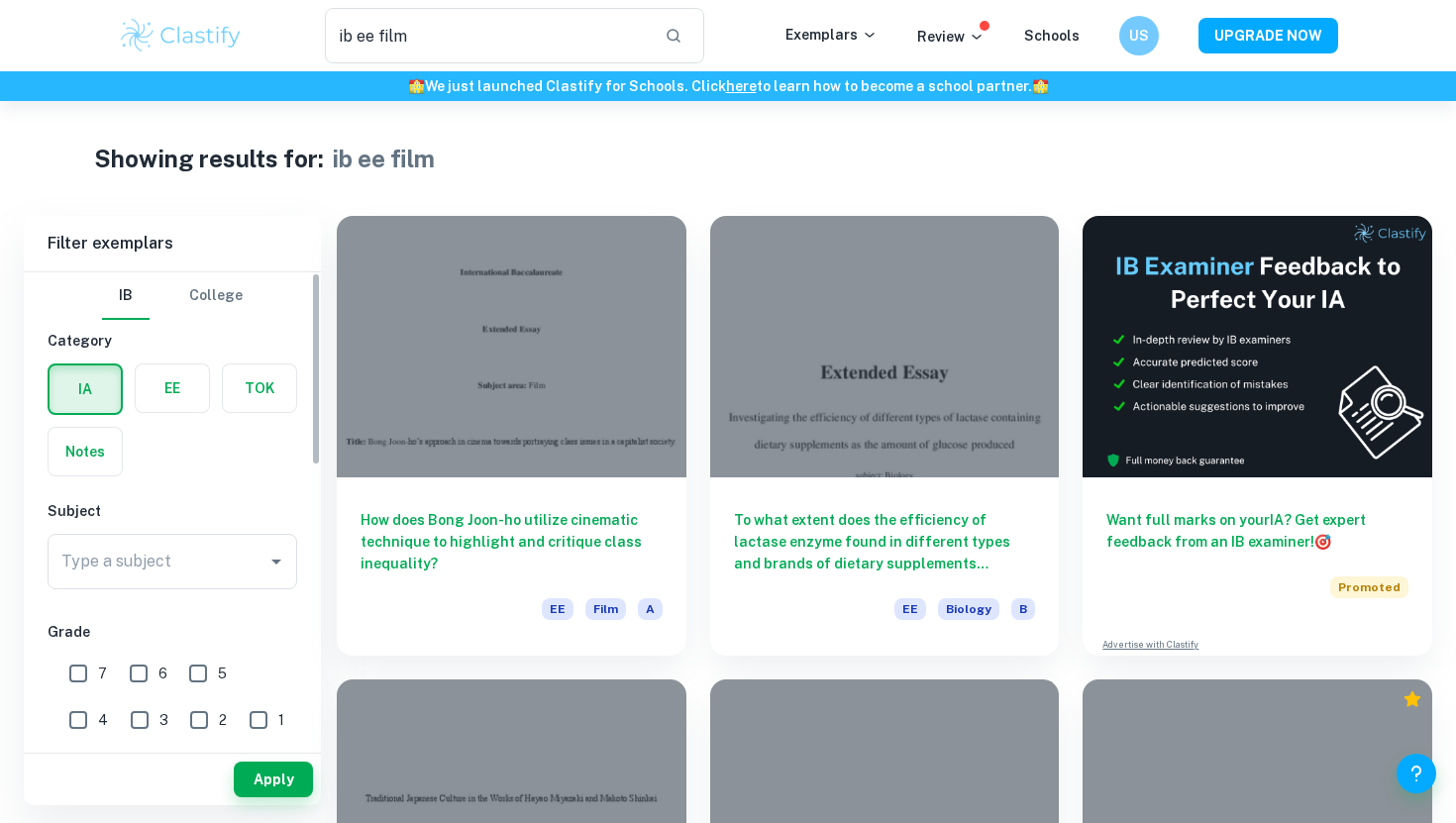 click at bounding box center (172, 388) 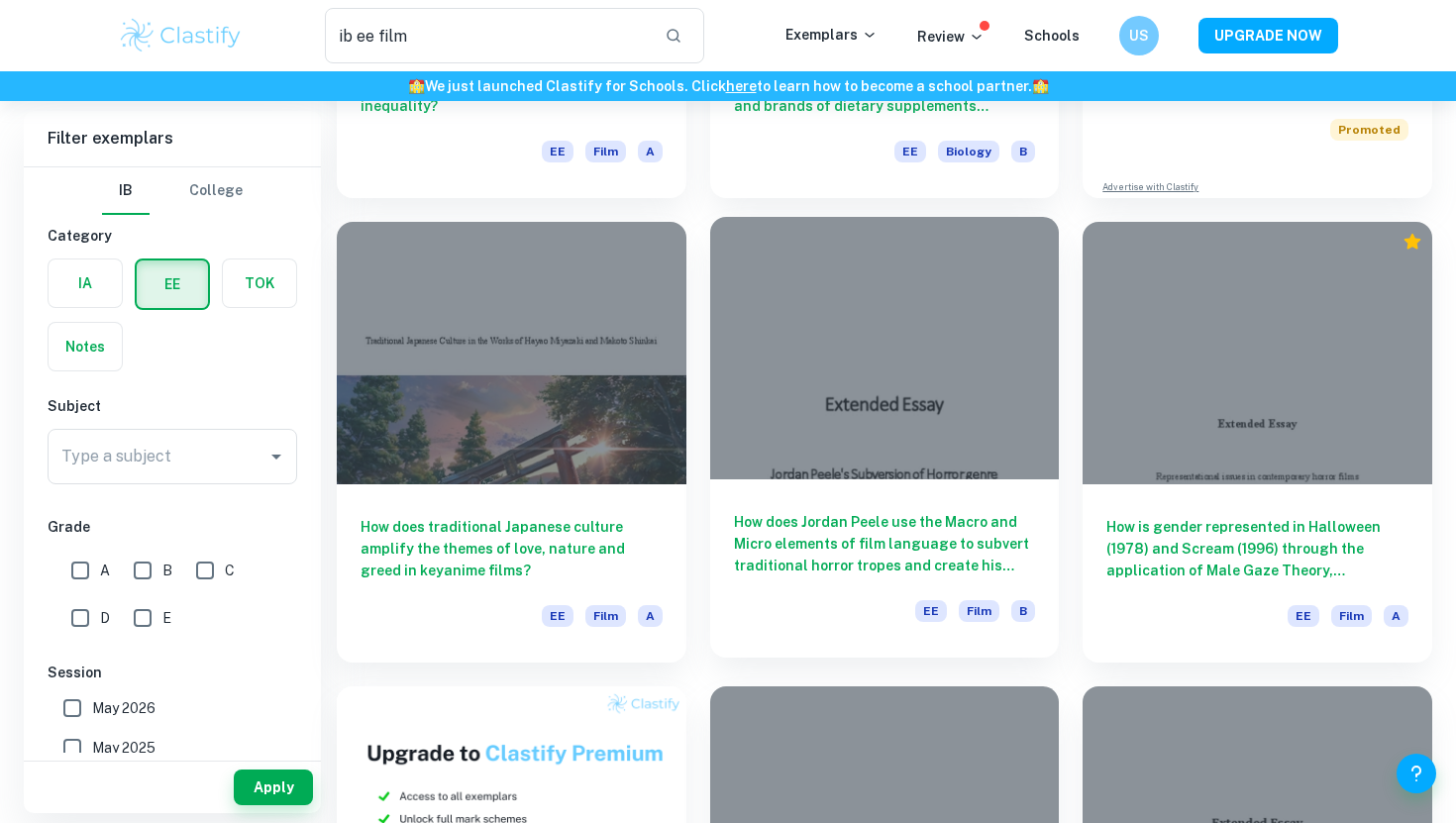 scroll, scrollTop: 463, scrollLeft: 0, axis: vertical 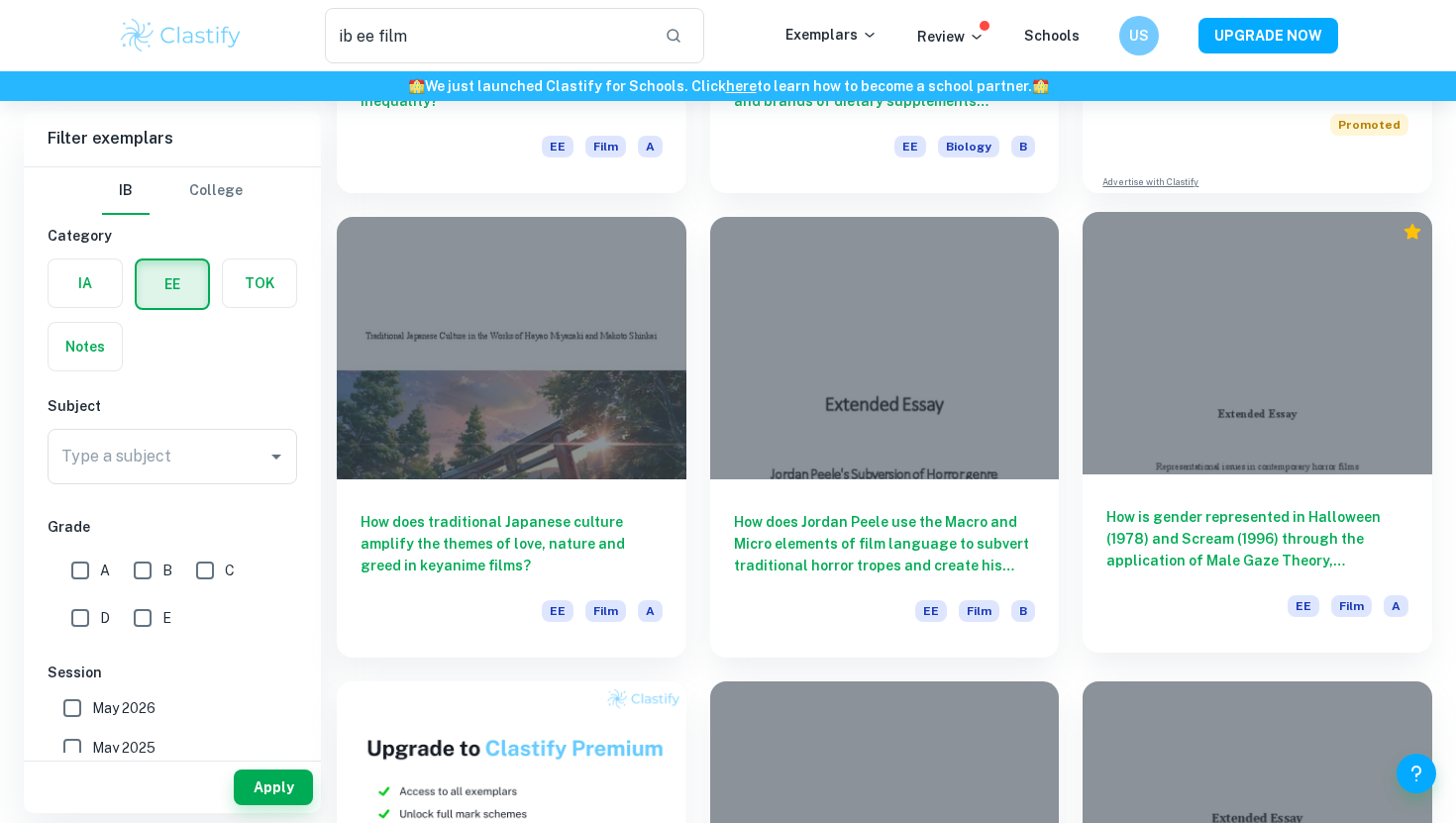 click on "How is gender represented in Halloween (1978) and Scream (1996) through the application of Male Gaze Theory, Psychoanalytic Theory, and Final Girl Theory? EE Film A" at bounding box center (1257, 564) 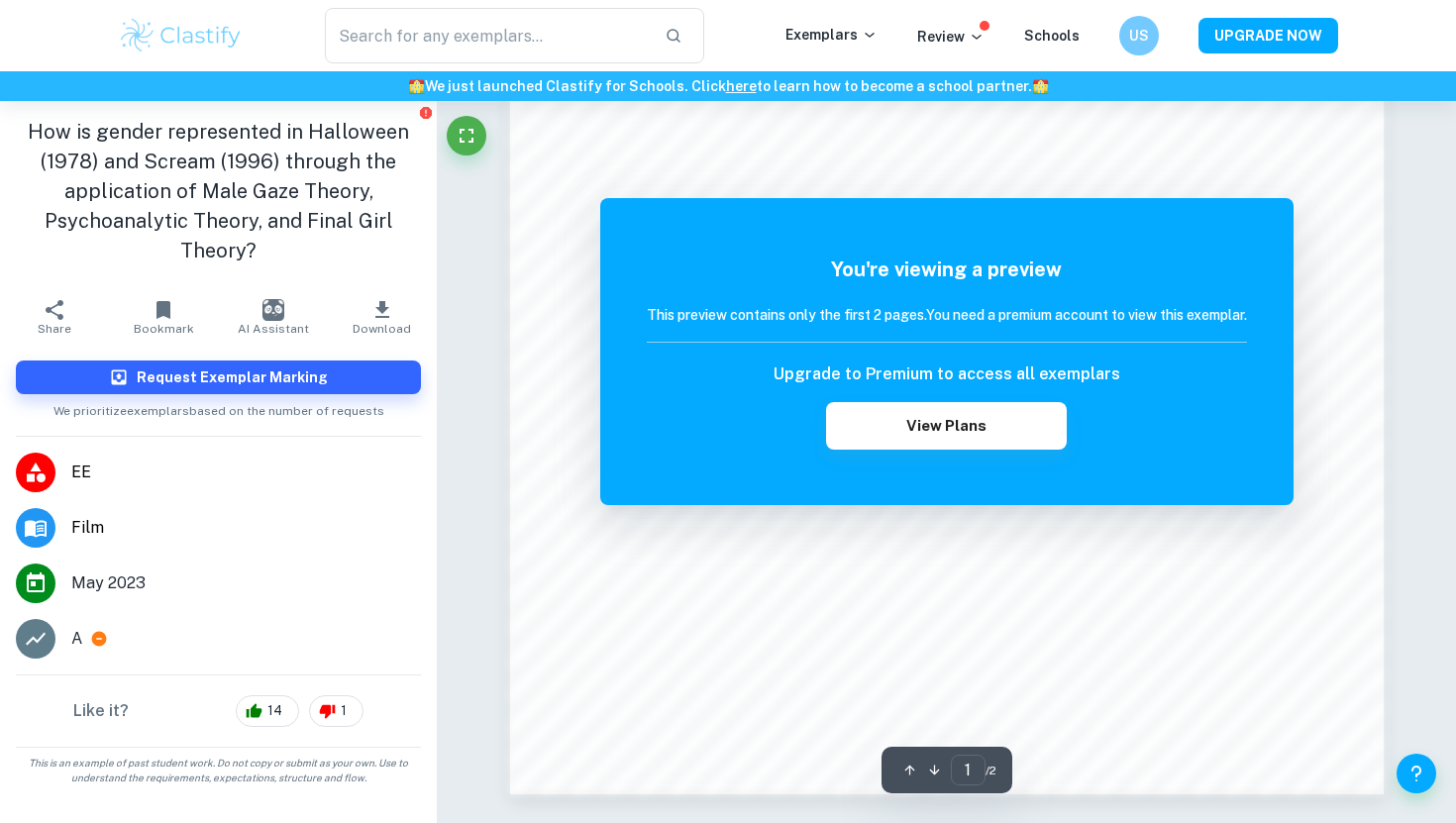 scroll, scrollTop: 1912, scrollLeft: 0, axis: vertical 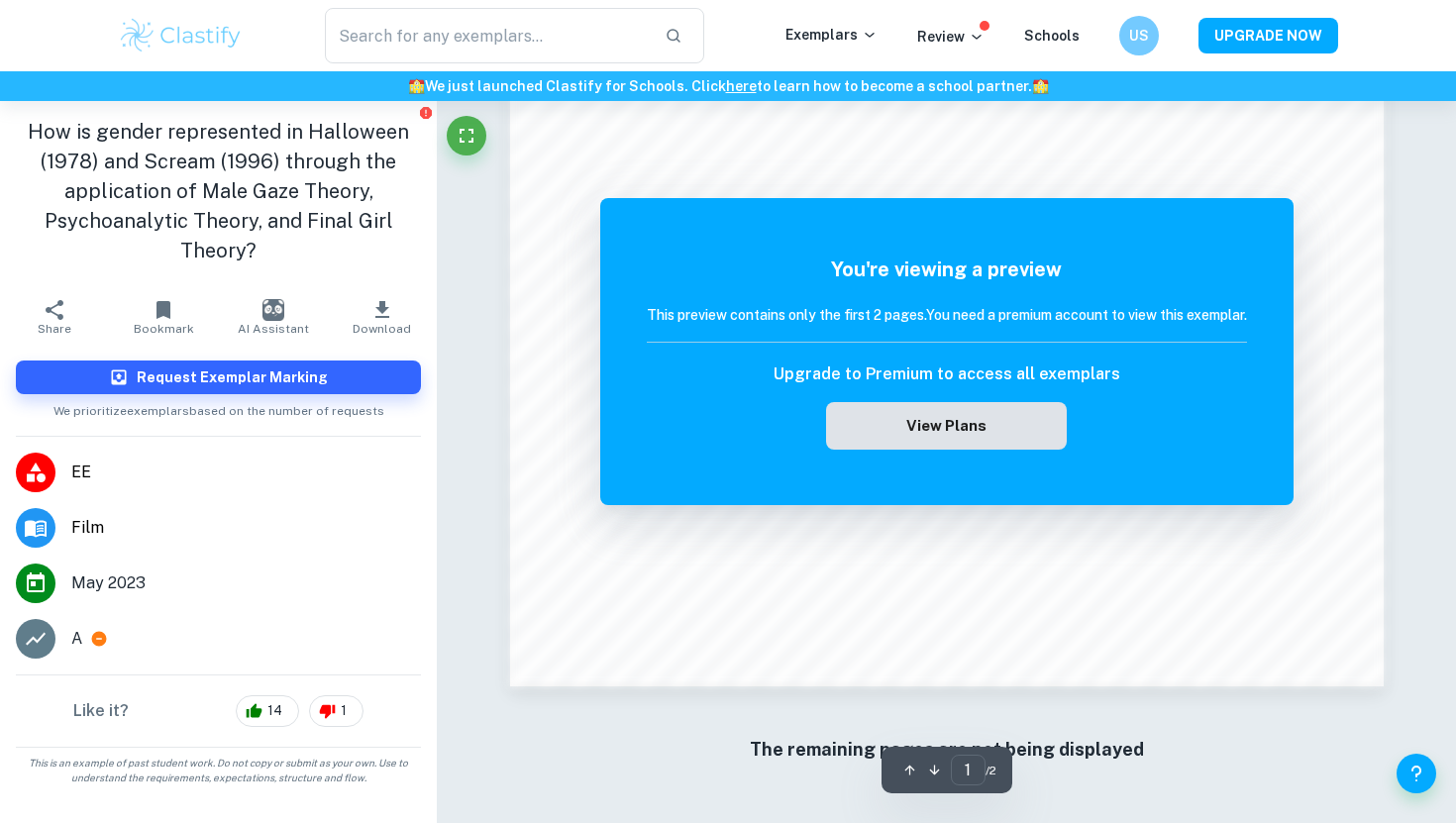 click on "View Plans" at bounding box center [946, 426] 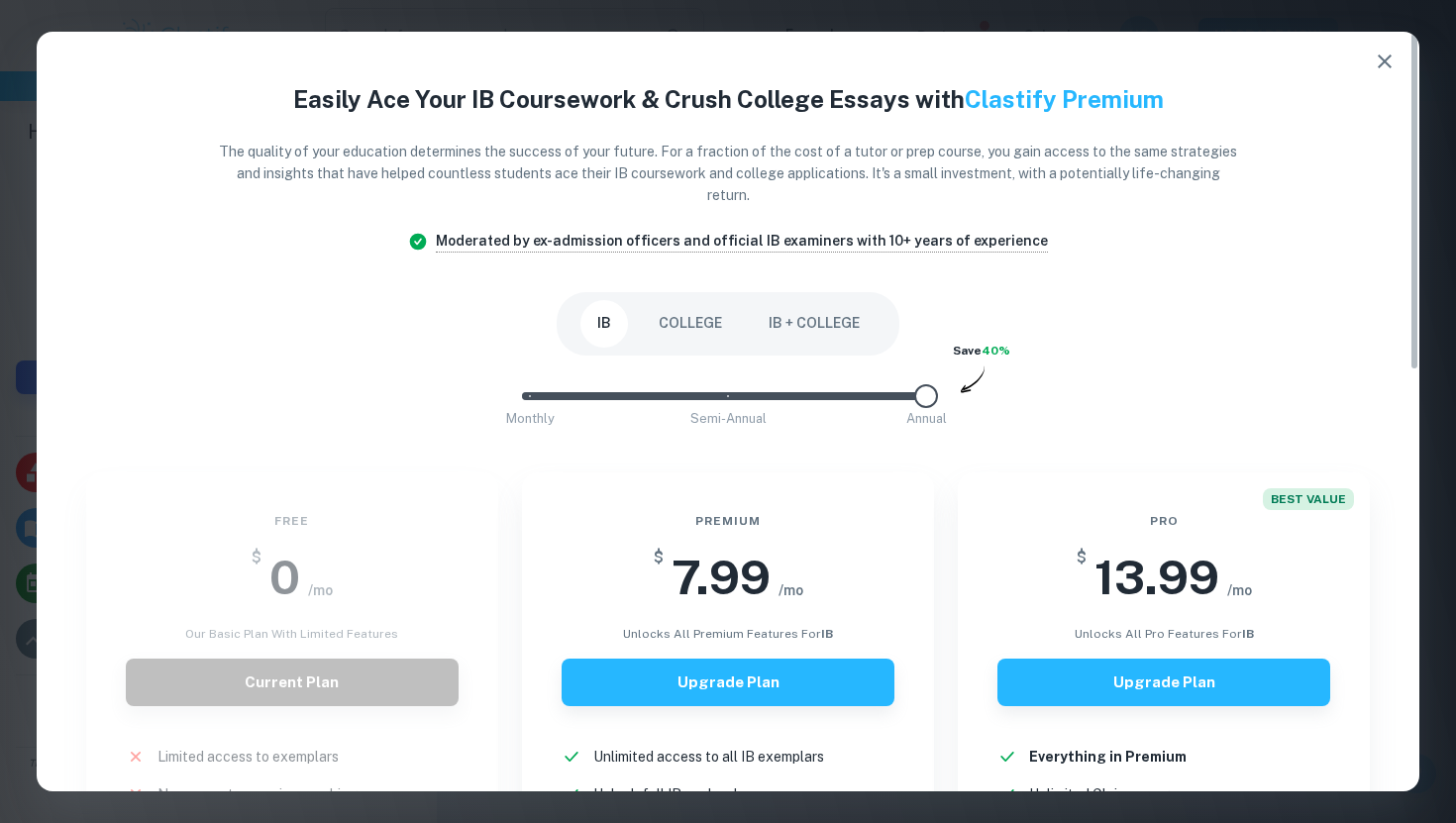 click on "Easily Ace Your IB Coursework & Crush College Essays with  Clastify Premium The quality of your education determines the success of your future. For a fraction of the cost of a tutor or prep course, you gain access to the same strategies and insights that have helped countless students ace their IB coursework and college applications. It's a small investment, with a potentially life-changing return. Moderated by ex-admission officers and official IB examiners with 10+ years of experience IB COLLEGE IB + COLLEGE Monthly Semi-Annual Annual Save  40% Free $ 0 /mo Our basic plan with limited features Current Plan Limited access to exemplars New! No access to examiner marking New! Only overall scores visible New! Downloading not allowed New! Ads New! Premium $ 7.99 /mo unlocks all premium features for  IB Upgrade Plan Unlimited access to all IB exemplars New! Unlock full IB mark schemes New! Full access to IB examiner comments New! See exact scores of IB exemplars New! Download 15 IB exemplars per month New! New!" at bounding box center (728, 881) 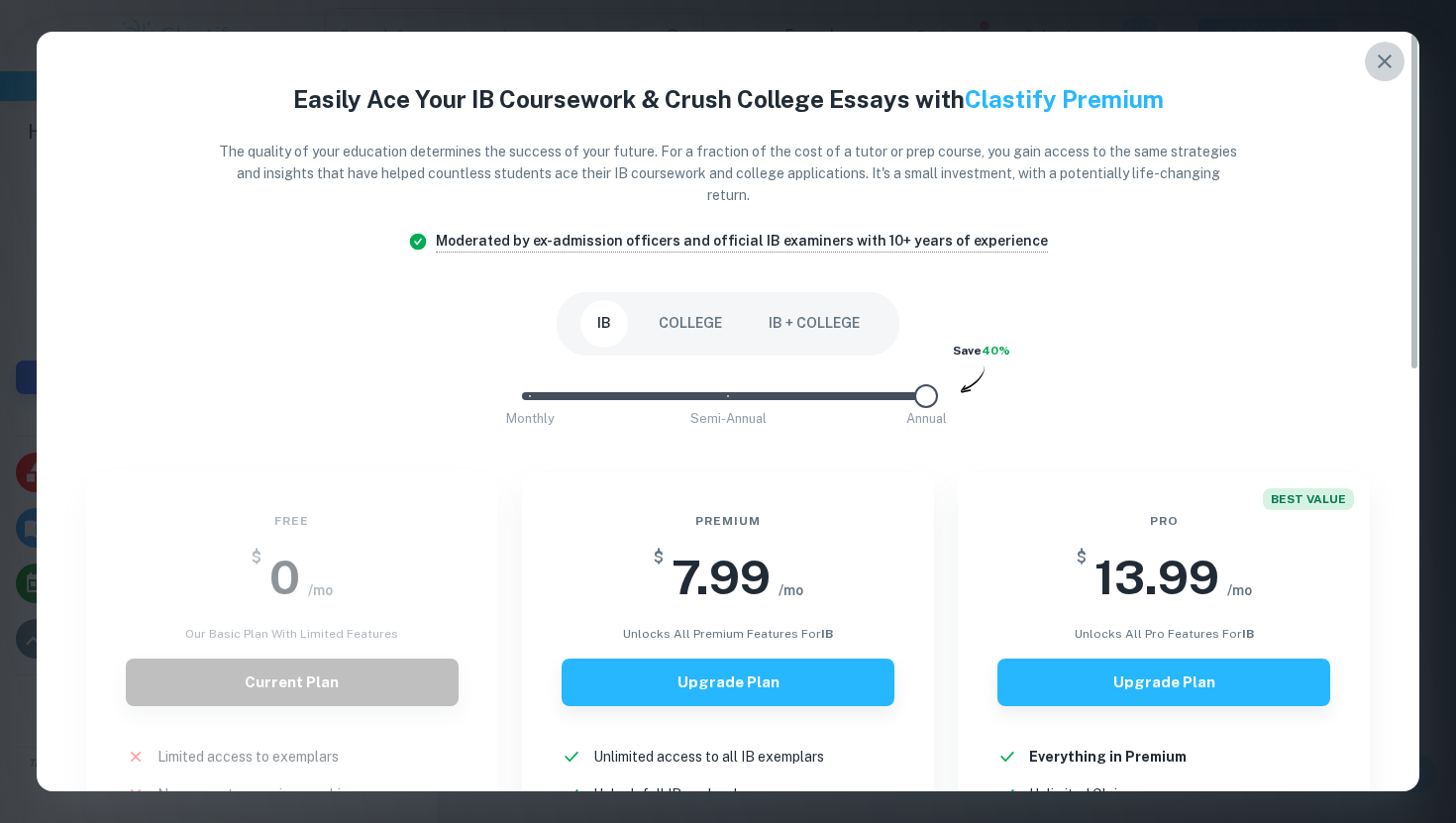 click at bounding box center (1385, 61) 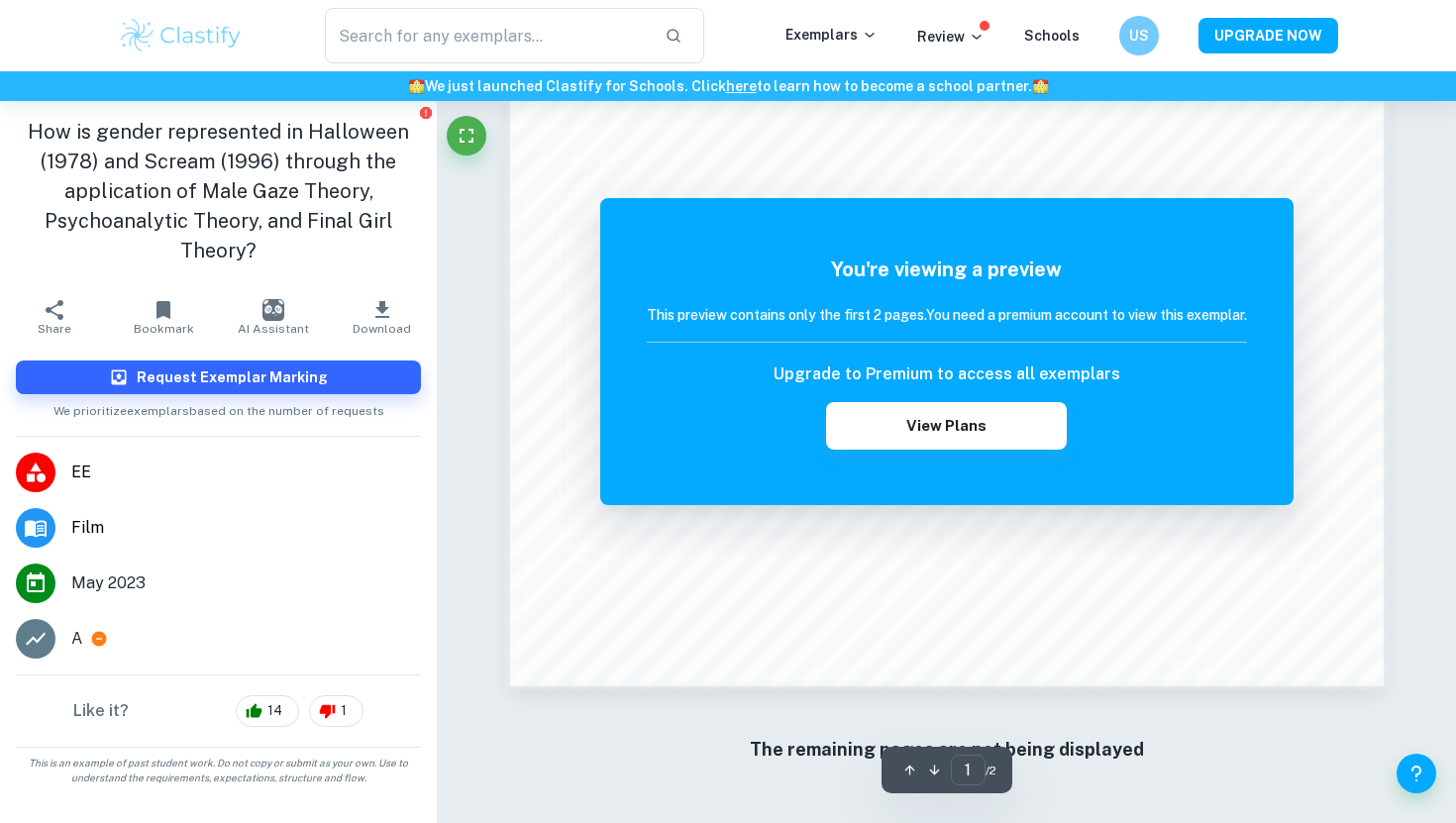 click on "Film" at bounding box center (246, 528) 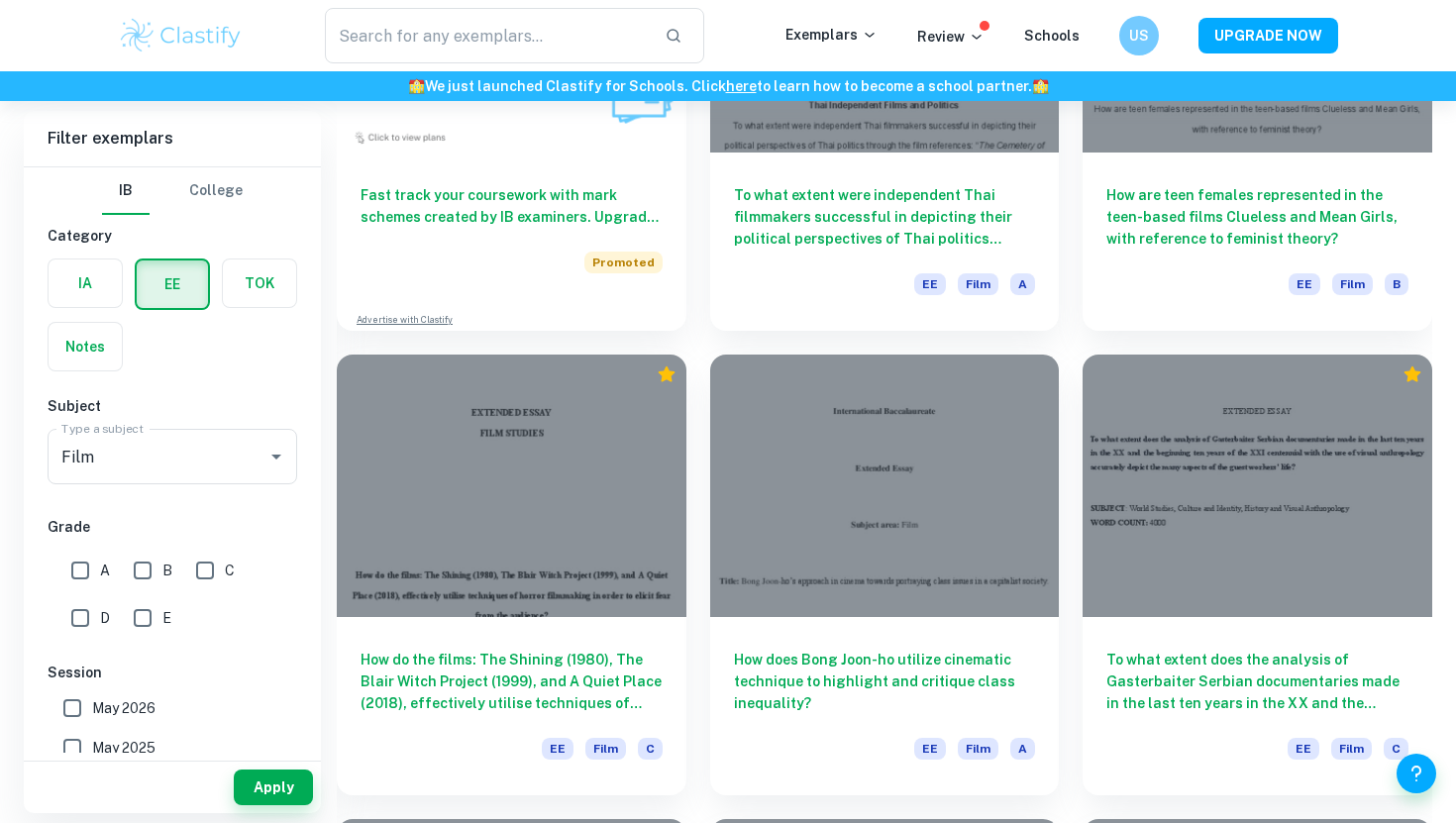 scroll, scrollTop: 1284, scrollLeft: 0, axis: vertical 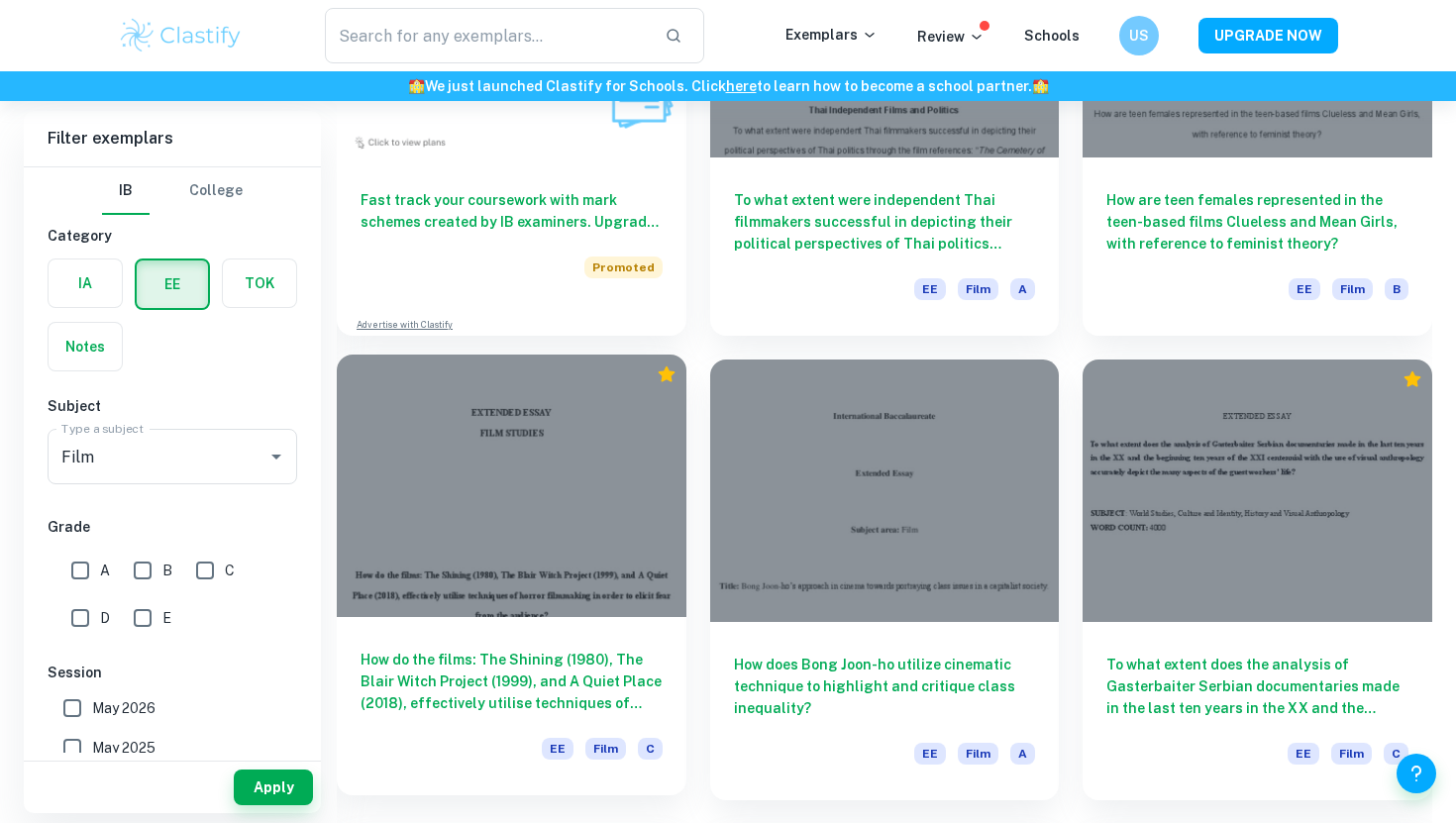 click at bounding box center [511, 485] 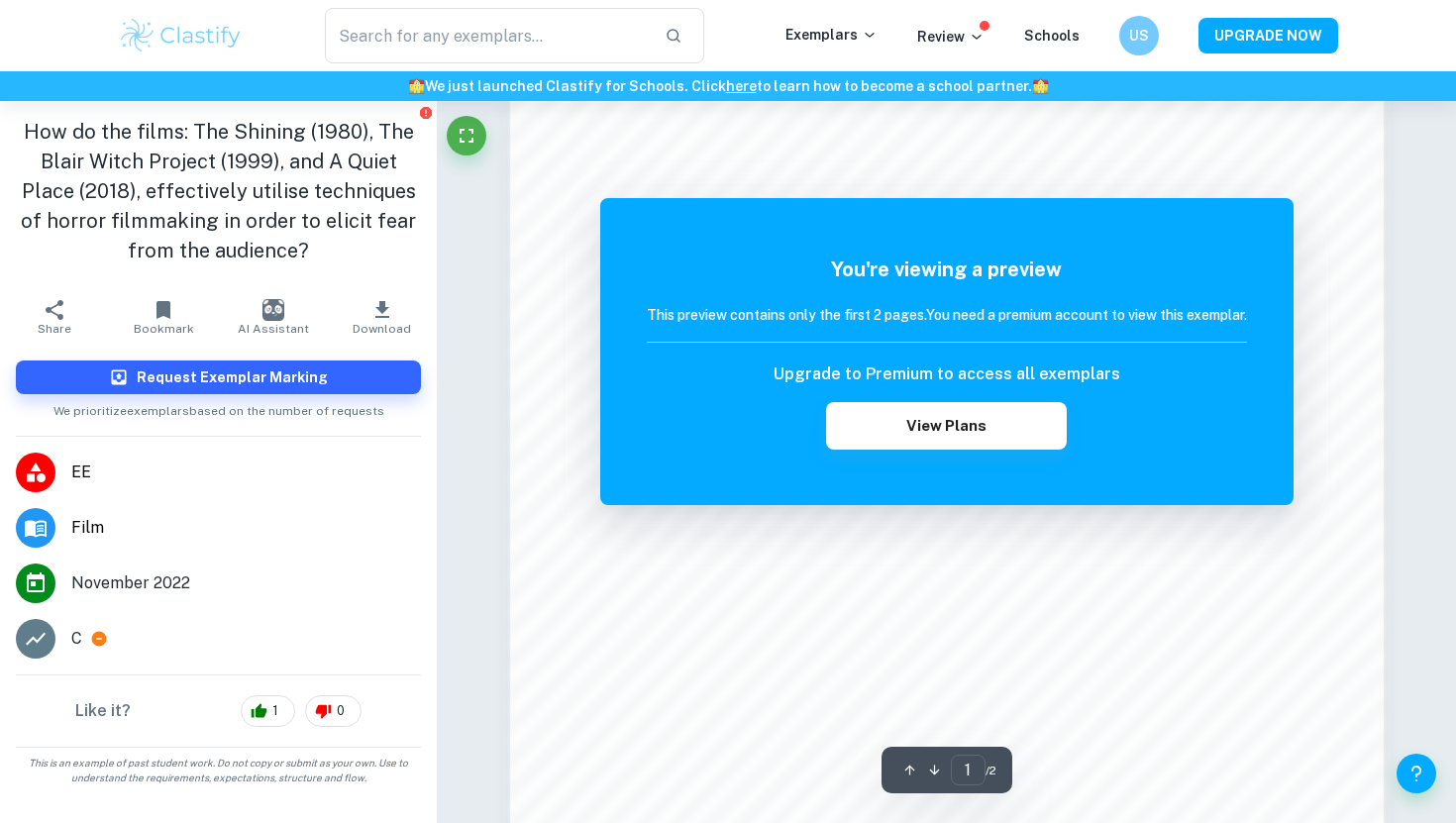 scroll, scrollTop: 1914, scrollLeft: 0, axis: vertical 